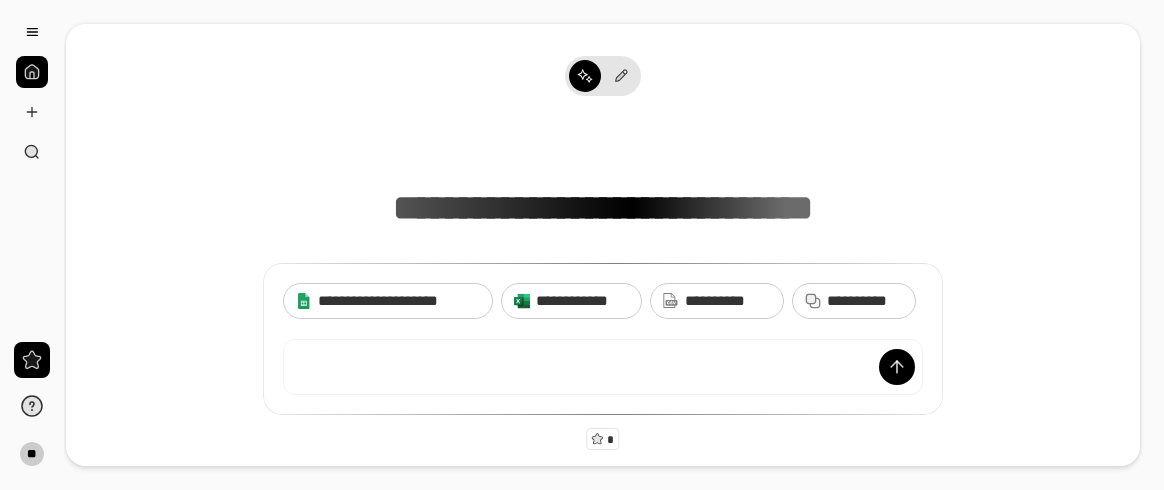 scroll, scrollTop: 0, scrollLeft: 0, axis: both 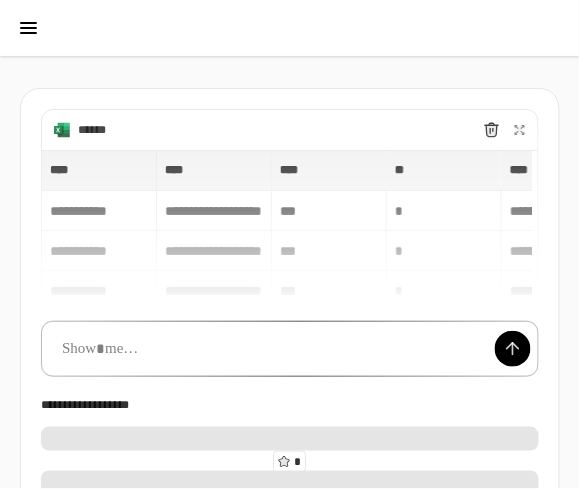 click at bounding box center (290, 349) 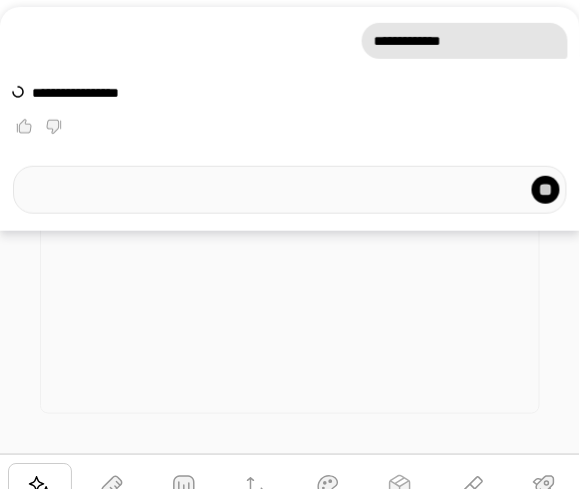 click at bounding box center (24, 128) 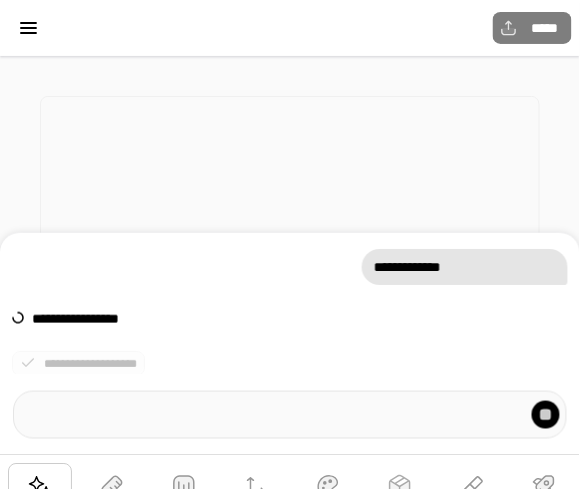 scroll, scrollTop: 0, scrollLeft: 7, axis: horizontal 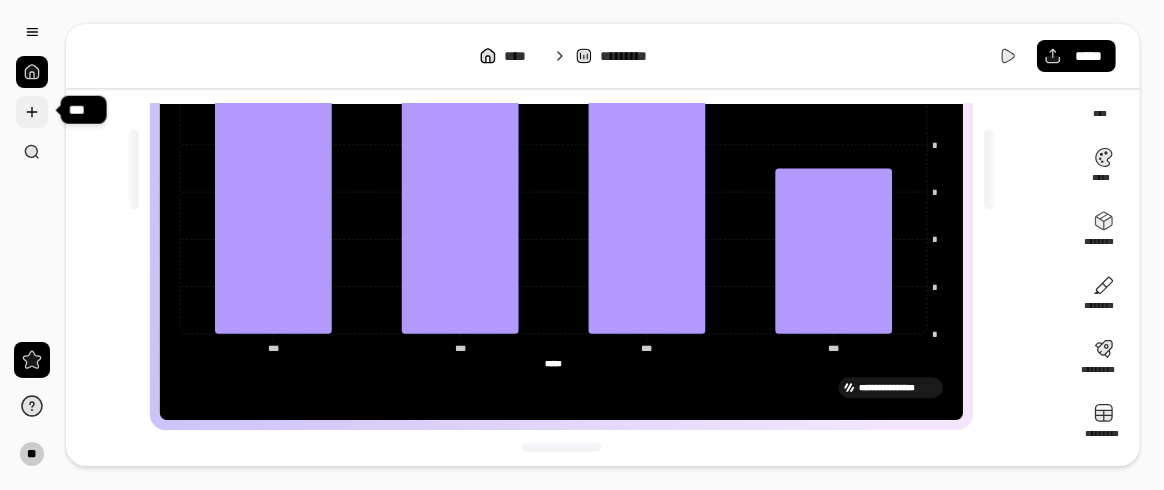 click at bounding box center [32, 112] 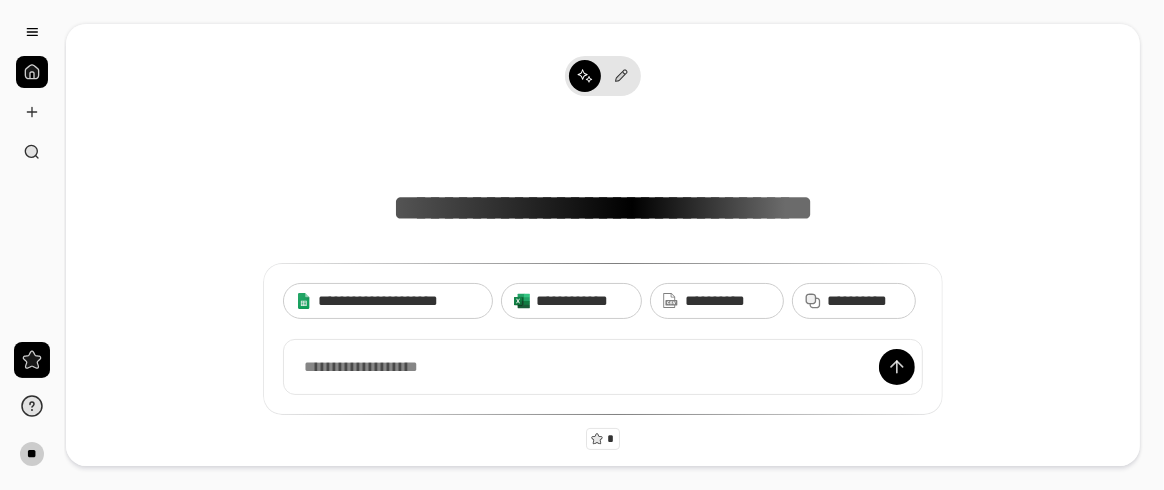 click at bounding box center (32, 72) 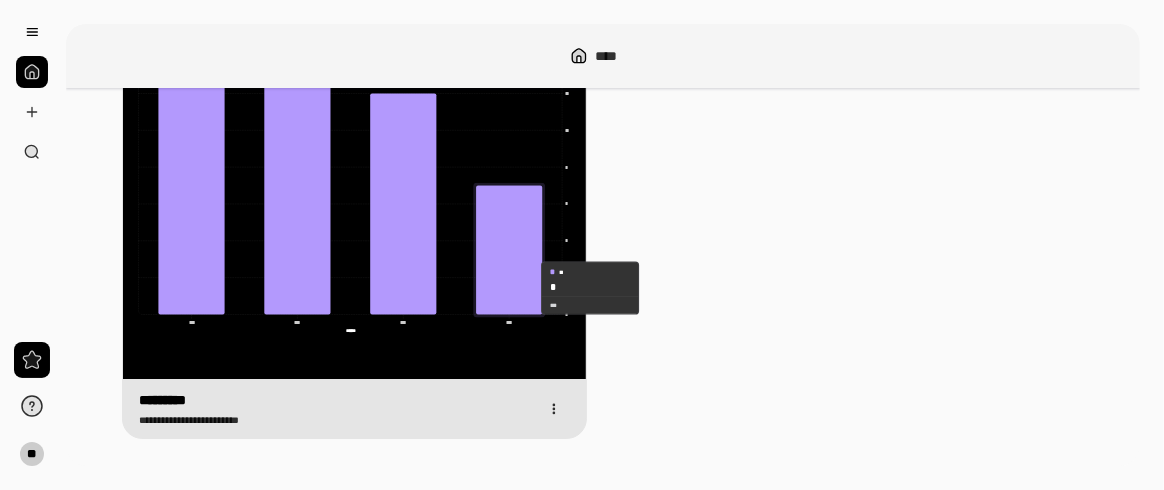 scroll, scrollTop: 207, scrollLeft: 0, axis: vertical 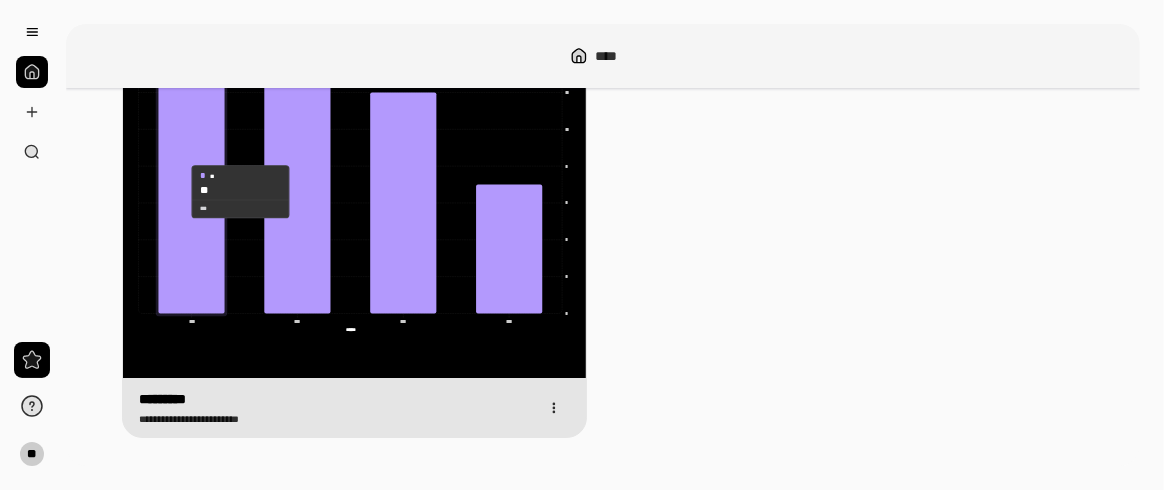 click 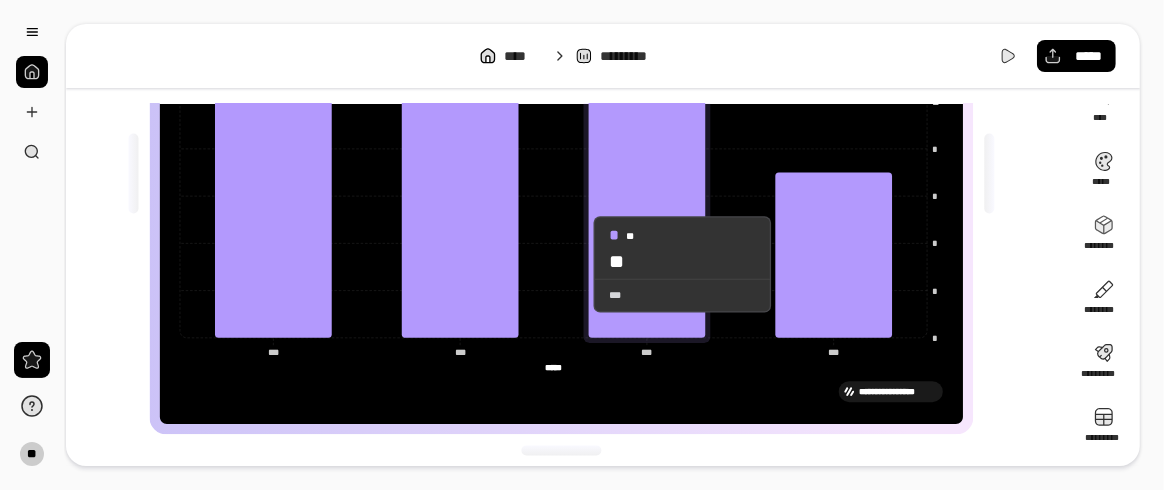 scroll, scrollTop: 227, scrollLeft: 0, axis: vertical 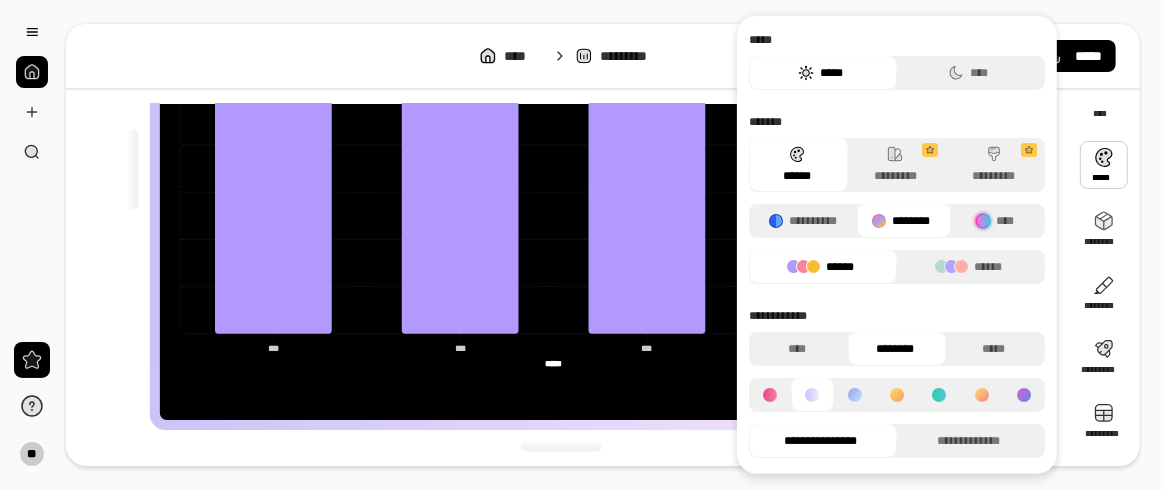 click at bounding box center [1104, 165] 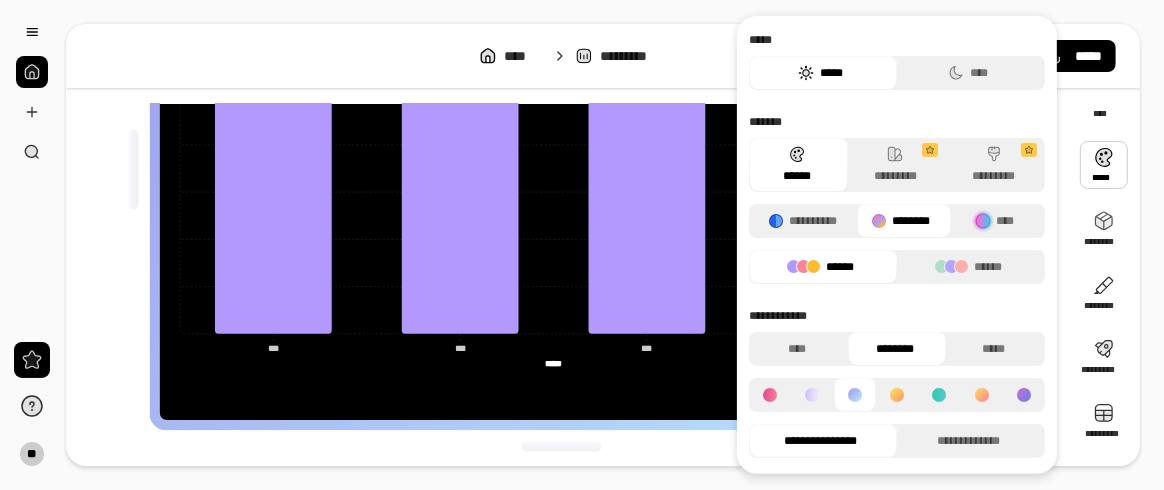 click at bounding box center [855, 395] 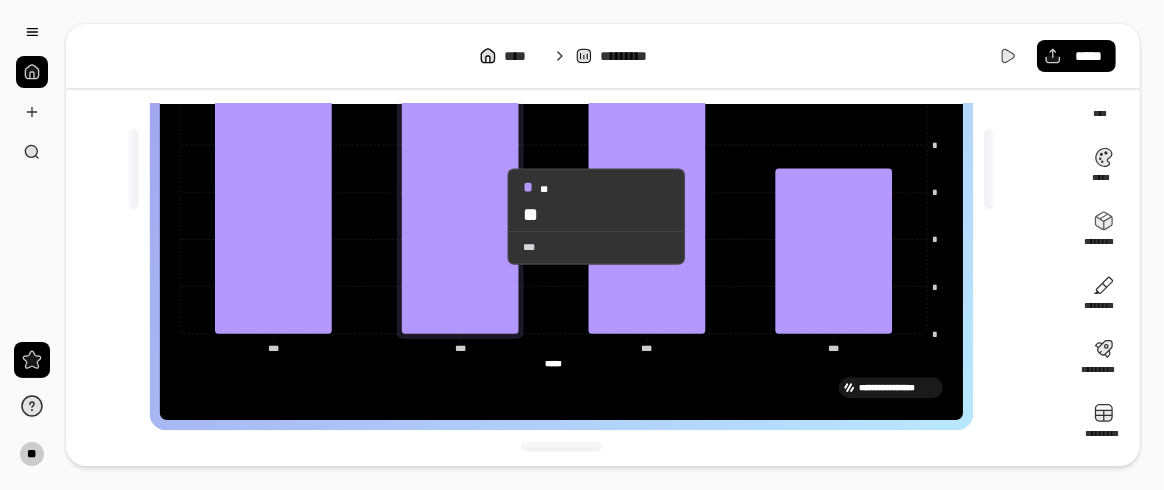 click 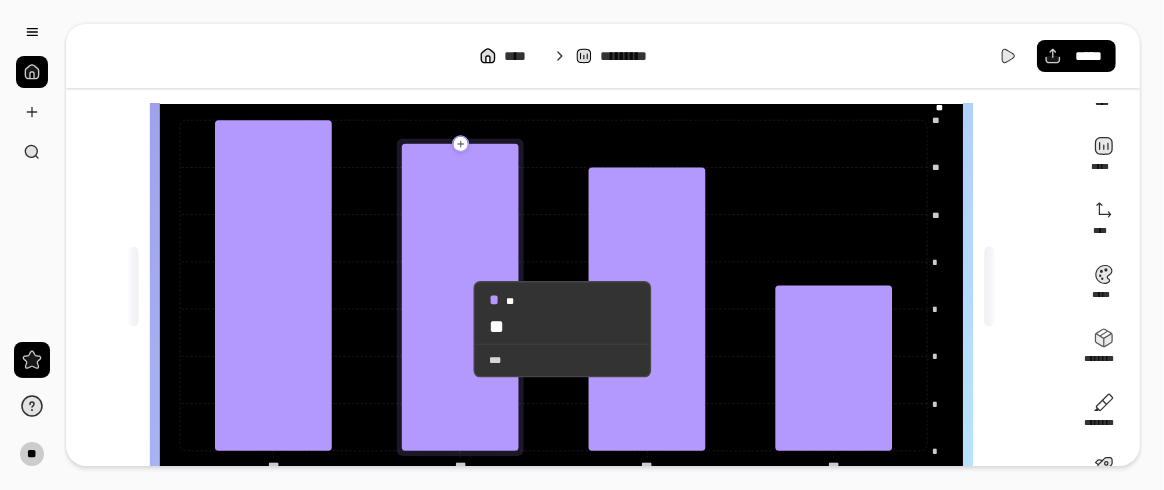scroll, scrollTop: 227, scrollLeft: 0, axis: vertical 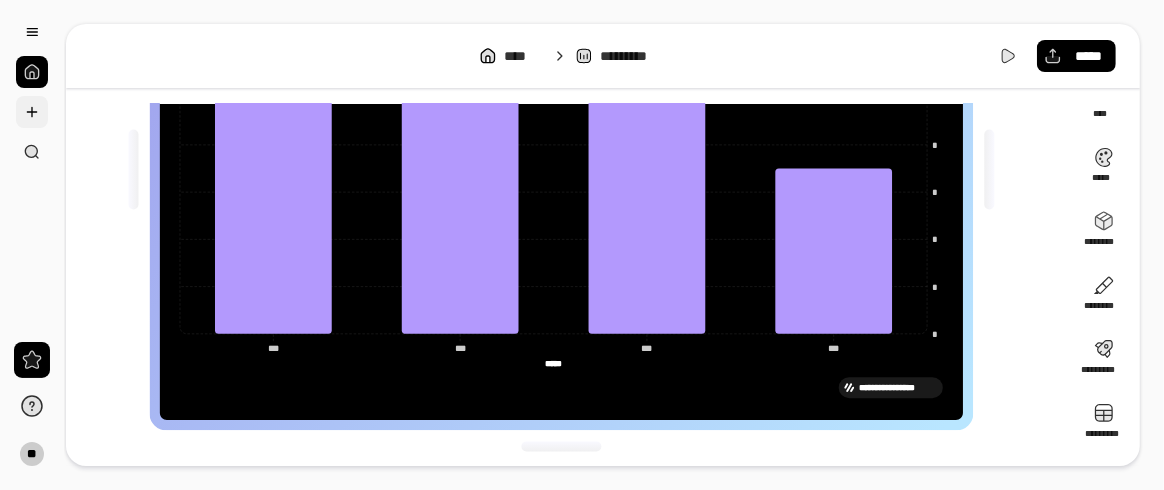 click at bounding box center [32, 112] 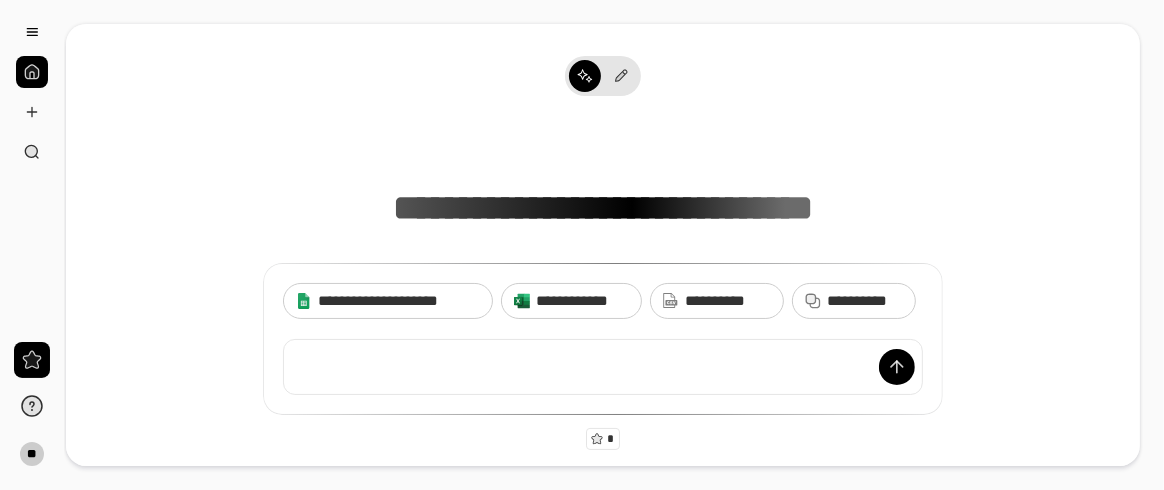 click at bounding box center [603, 367] 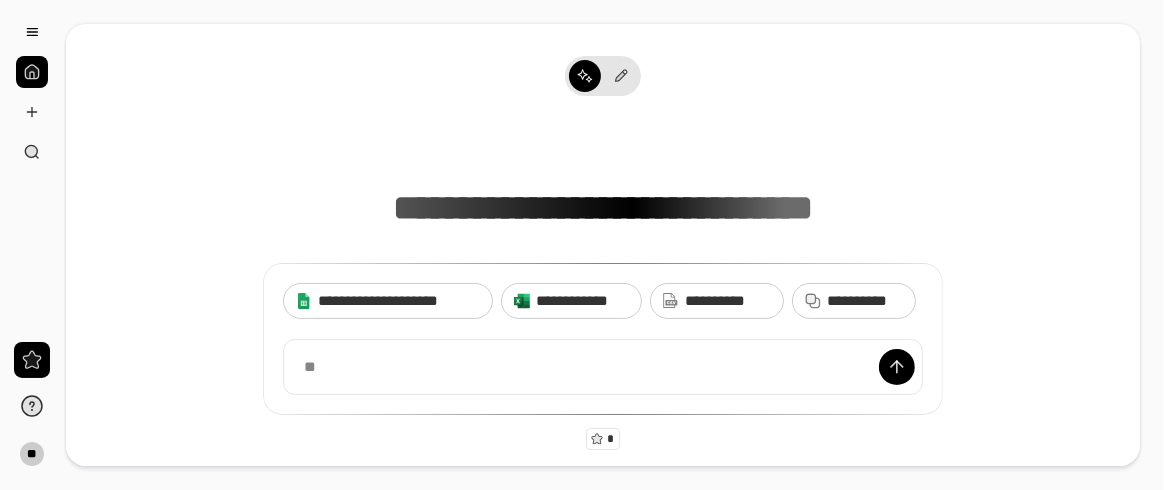 type 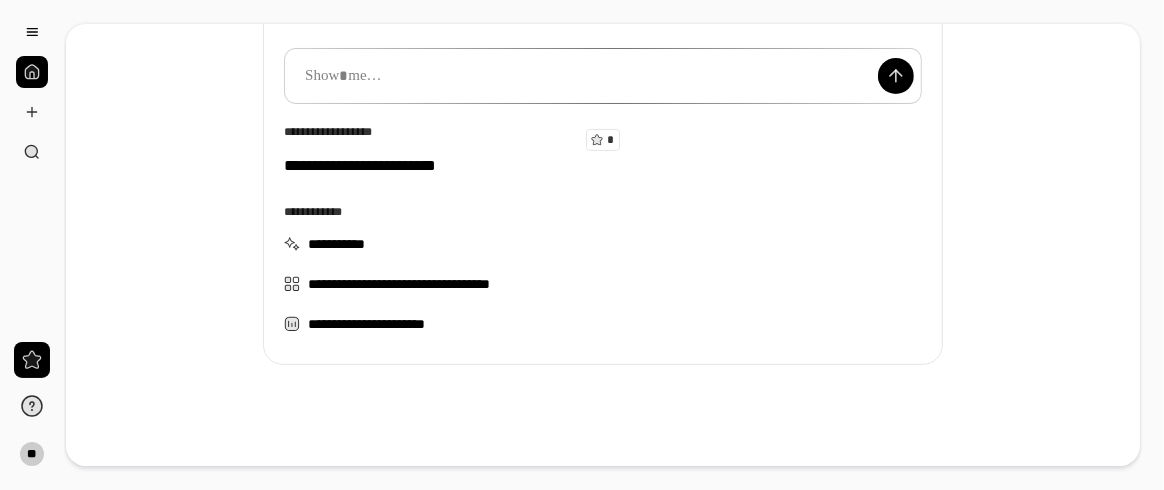 scroll, scrollTop: 0, scrollLeft: 0, axis: both 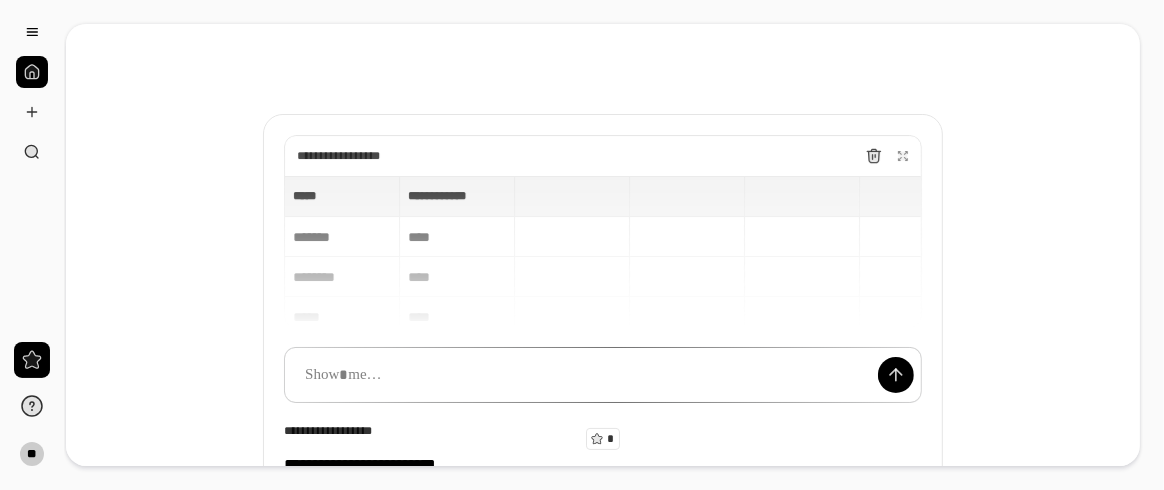 click on "**********" at bounding box center (603, 252) 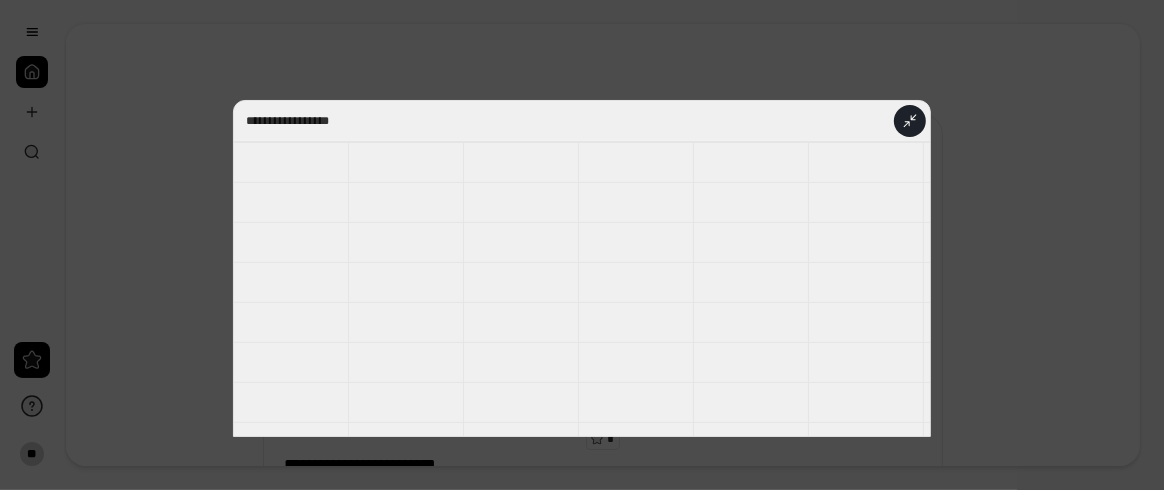 scroll, scrollTop: 299, scrollLeft: 0, axis: vertical 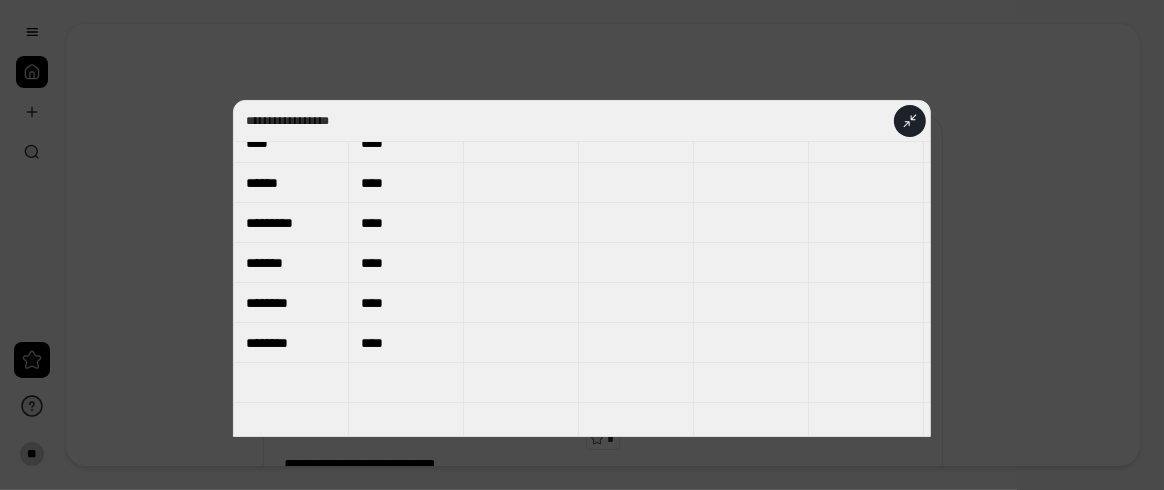 click on "**********" at bounding box center [582, 268] 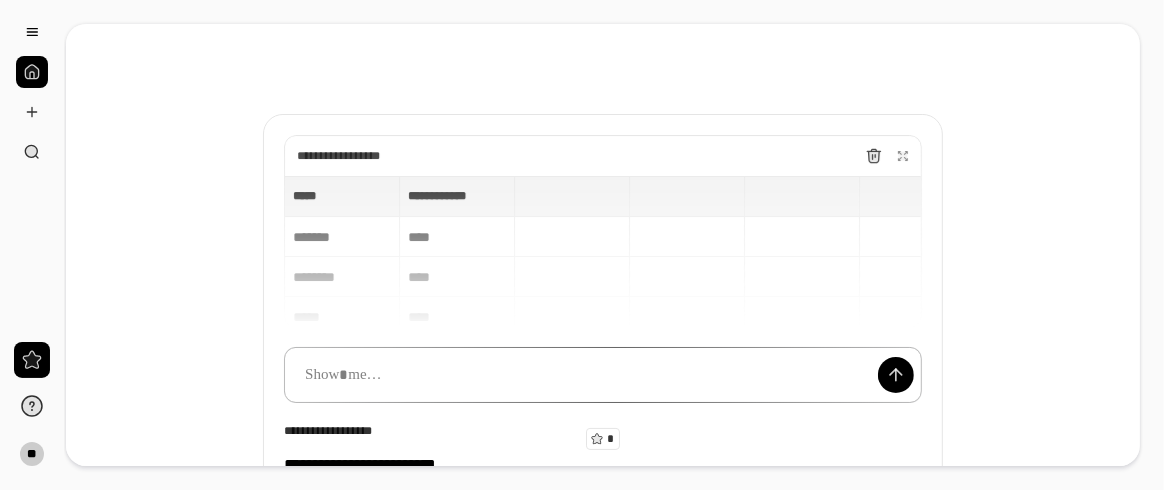 click at bounding box center [603, 375] 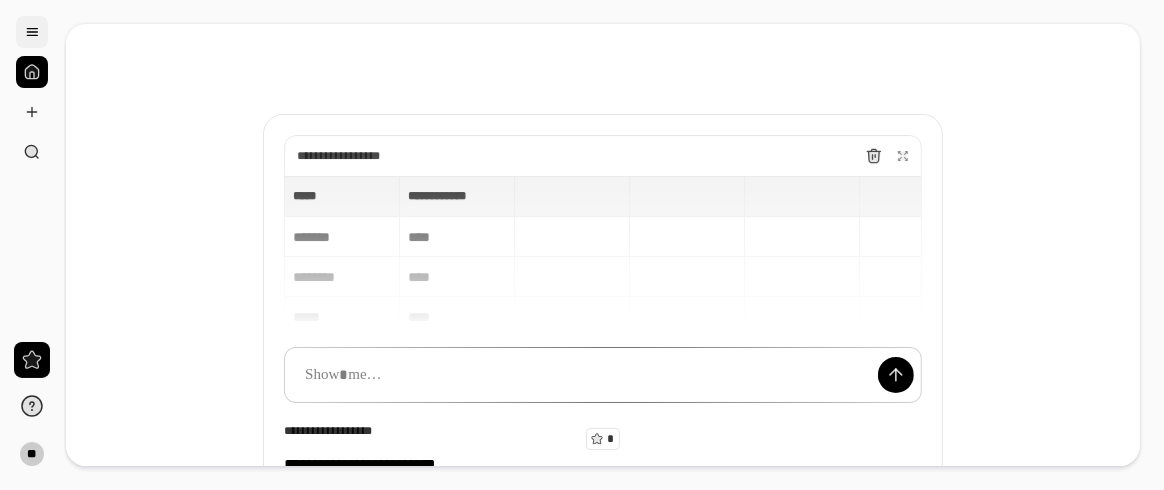 click at bounding box center [32, 32] 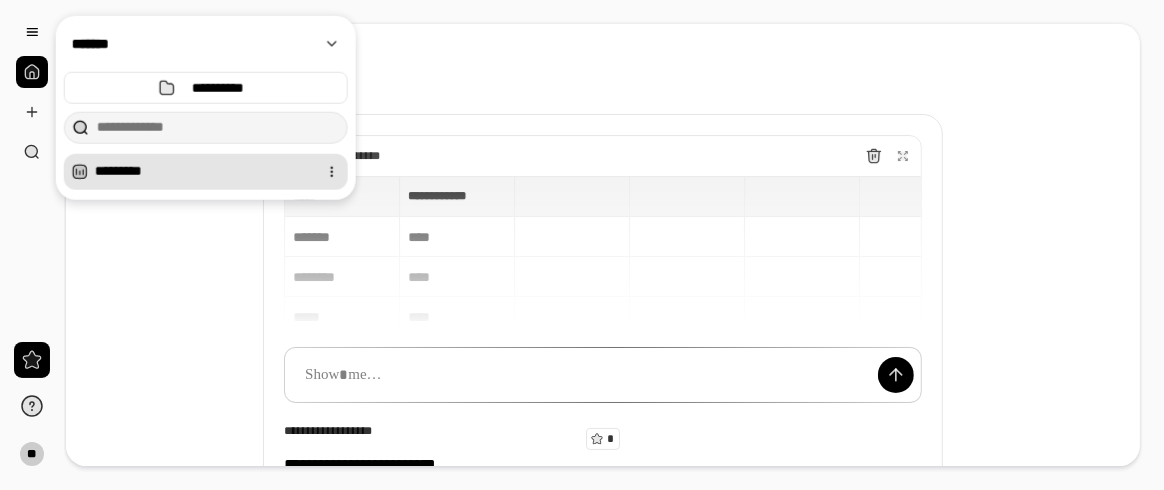 click on "*********" at bounding box center [202, 172] 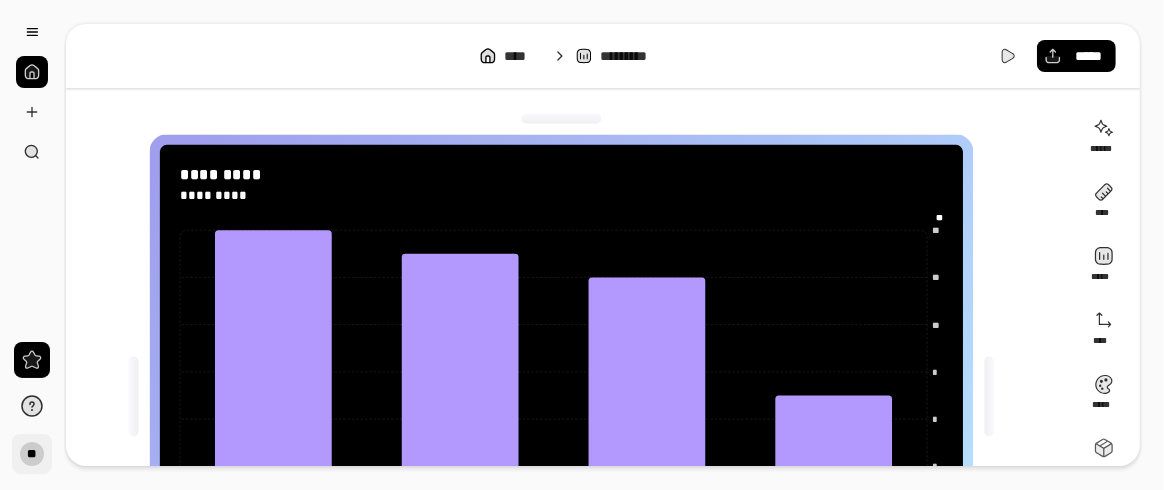 click on "**" at bounding box center (32, 454) 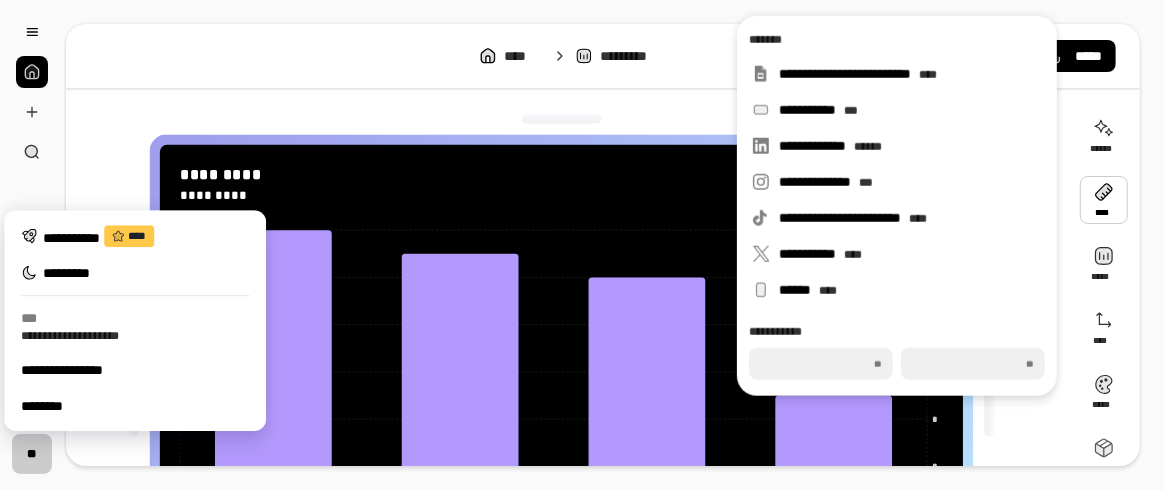 click at bounding box center (1104, 200) 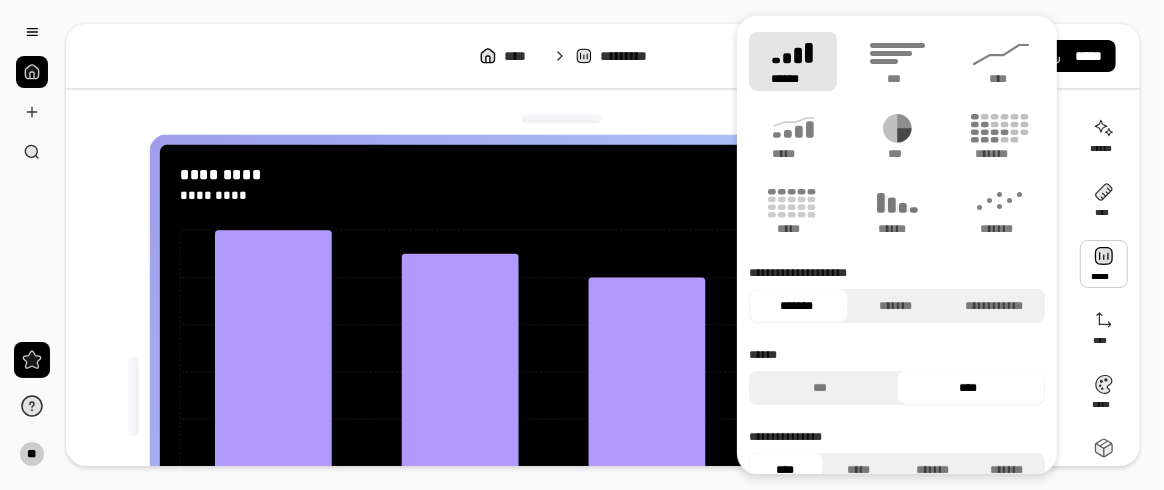 click at bounding box center (1104, 264) 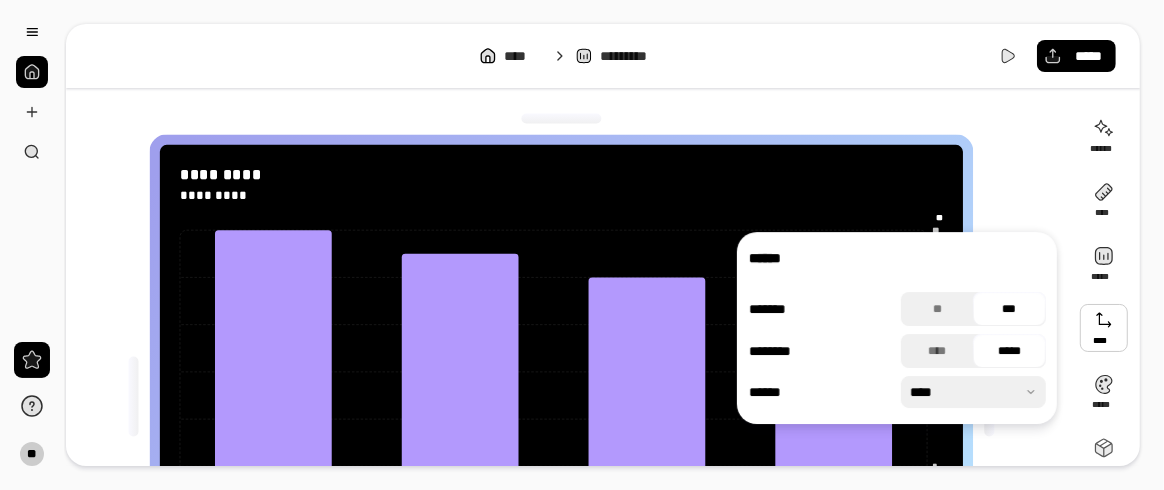 click at bounding box center (1104, 328) 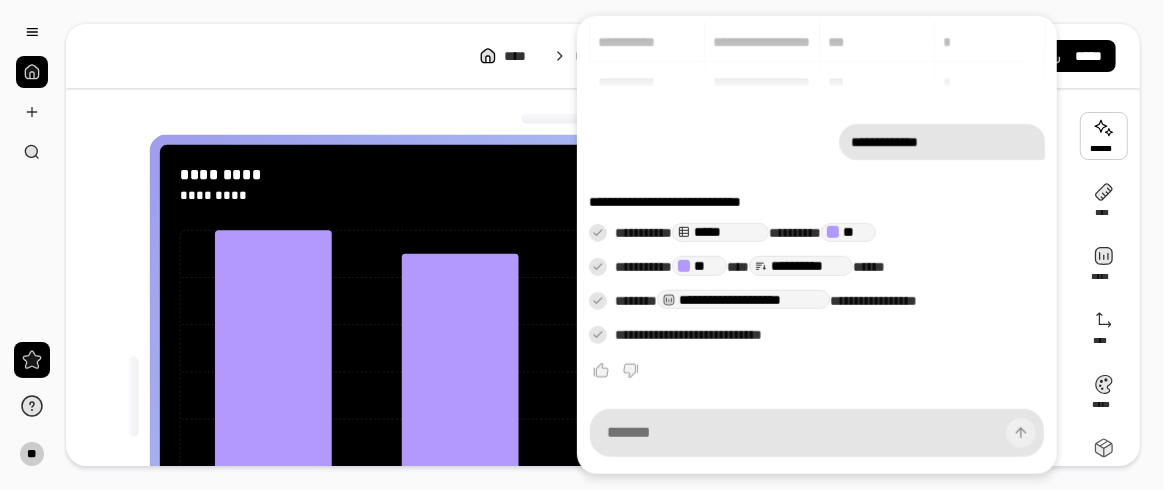 scroll, scrollTop: 130, scrollLeft: 0, axis: vertical 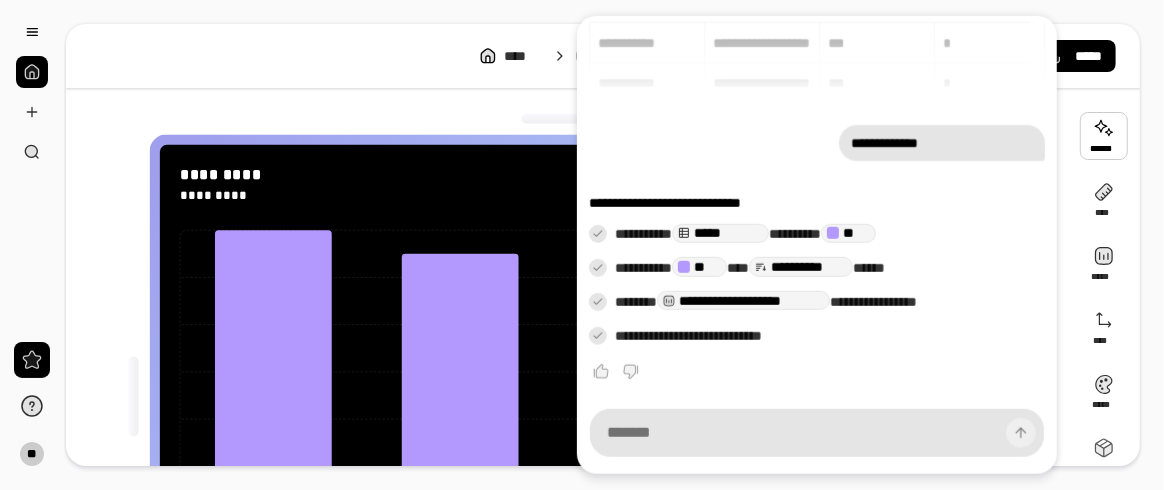 click at bounding box center (1104, 136) 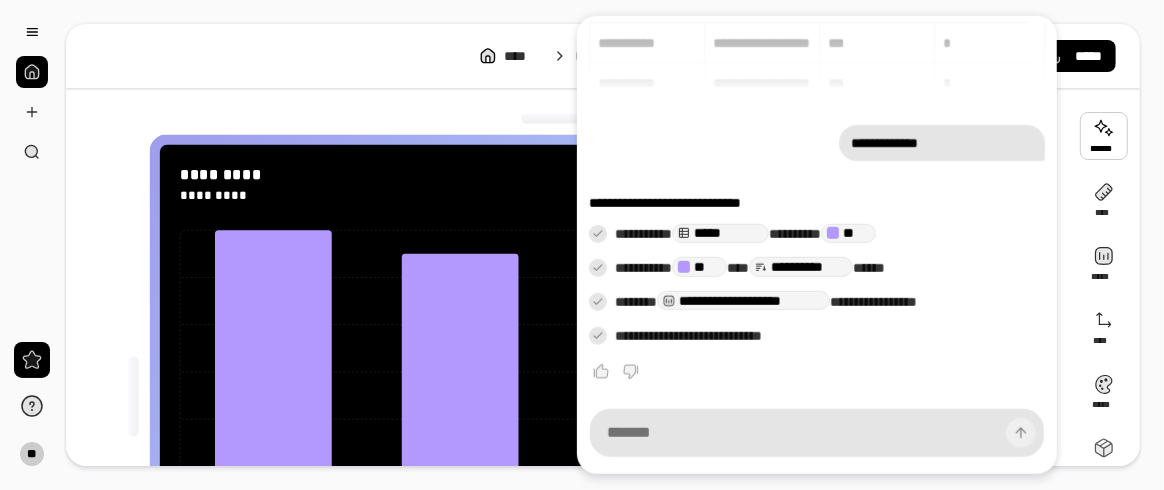 click on "**********" at bounding box center [817, 18] 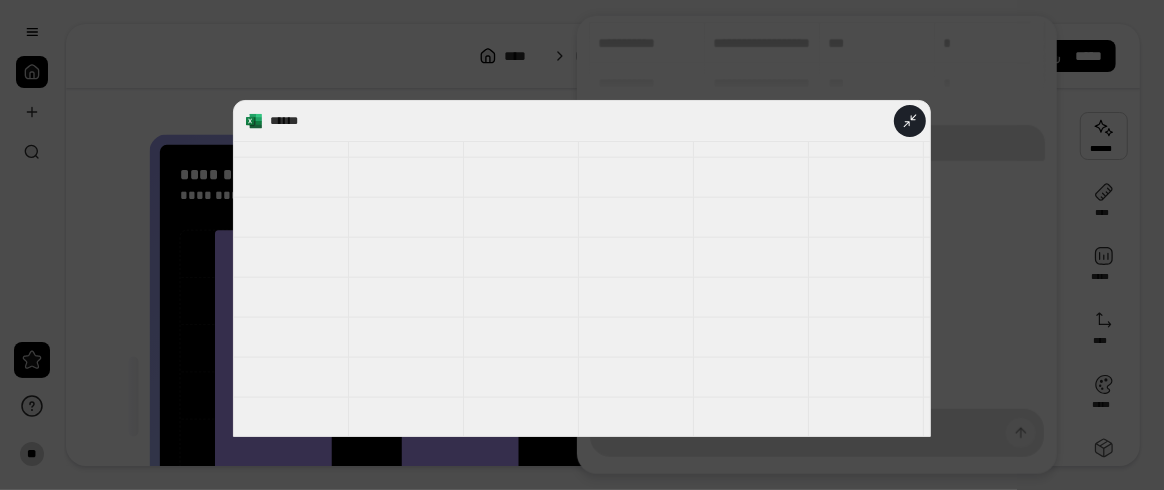 scroll, scrollTop: 1721, scrollLeft: 0, axis: vertical 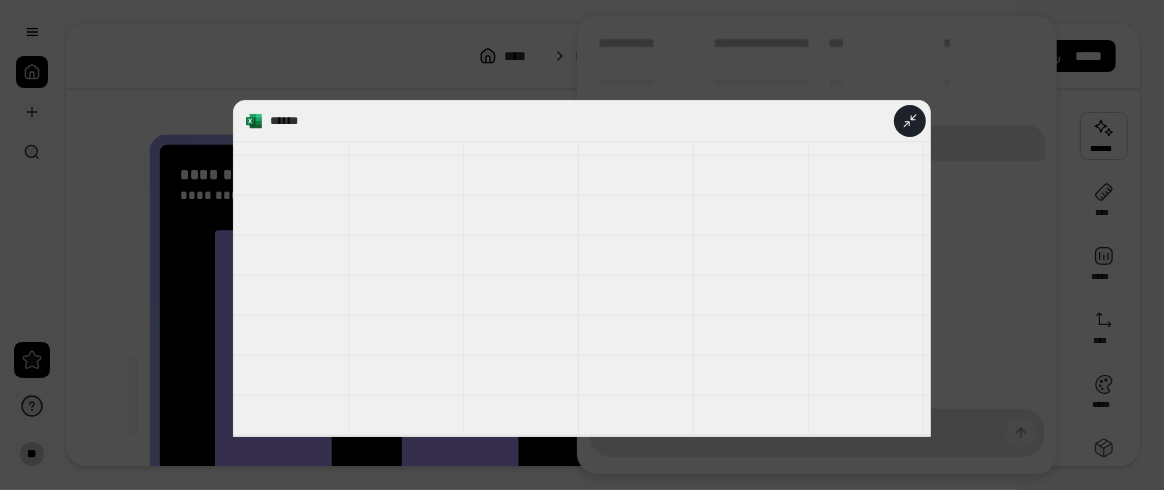 click on "******" at bounding box center (582, 268) 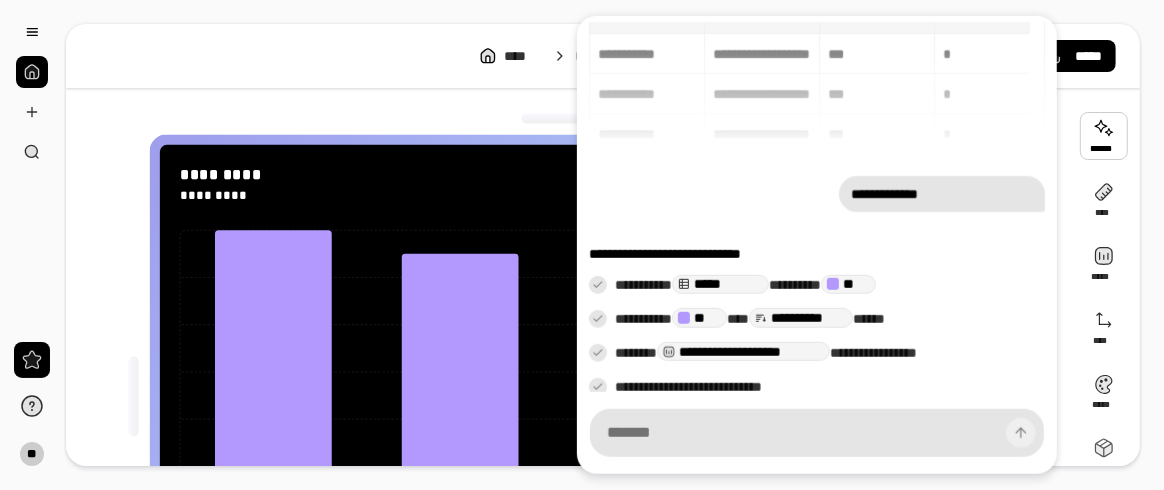 scroll, scrollTop: 130, scrollLeft: 0, axis: vertical 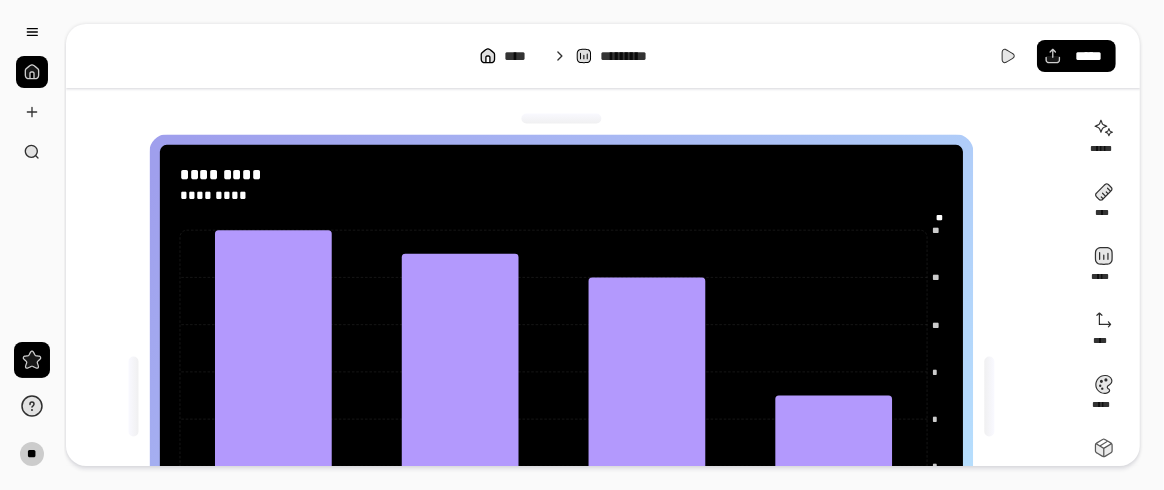 click on "* * * * * ** ** ** ** ** *** *** *** *** *** *** *** *** ***** *****" 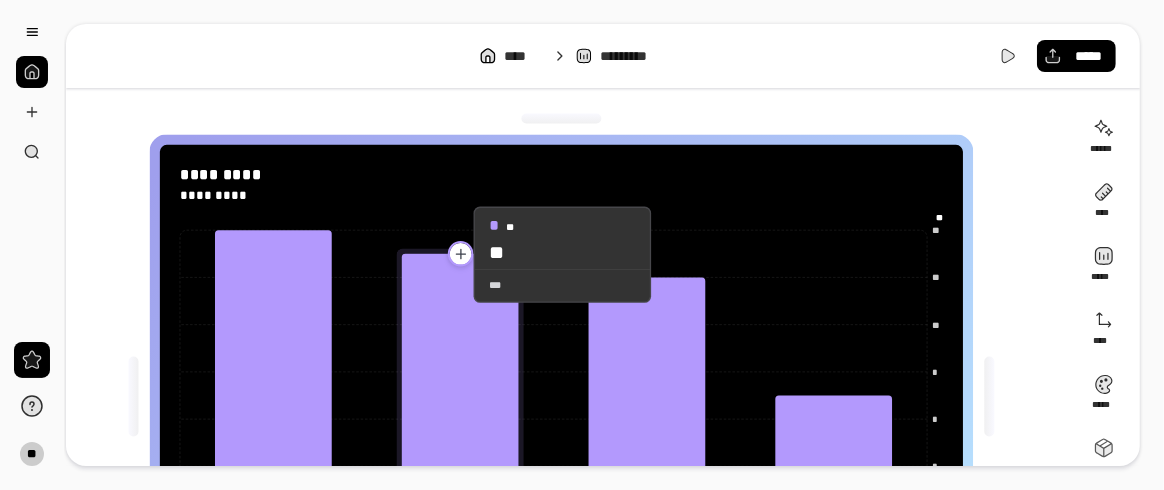 click 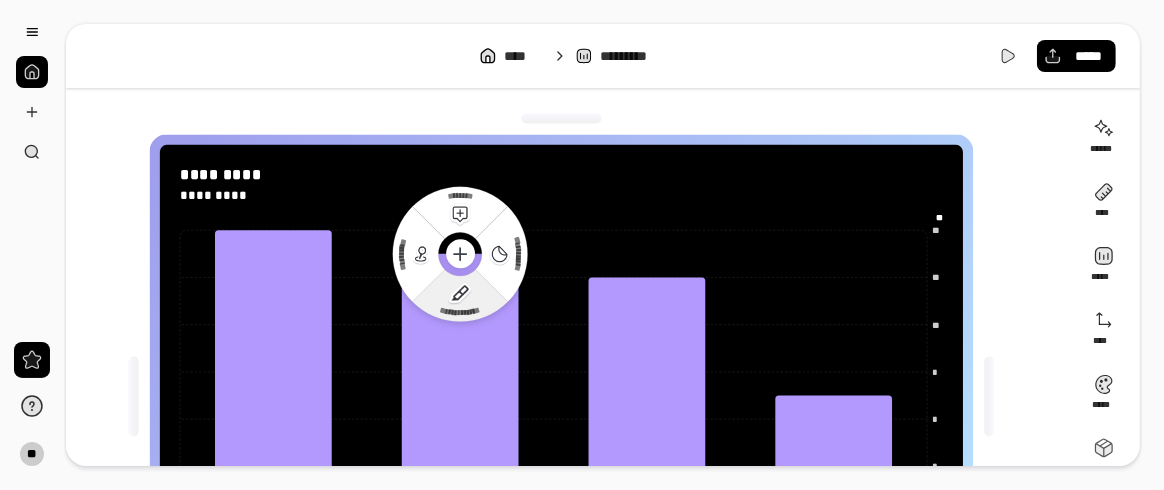 click 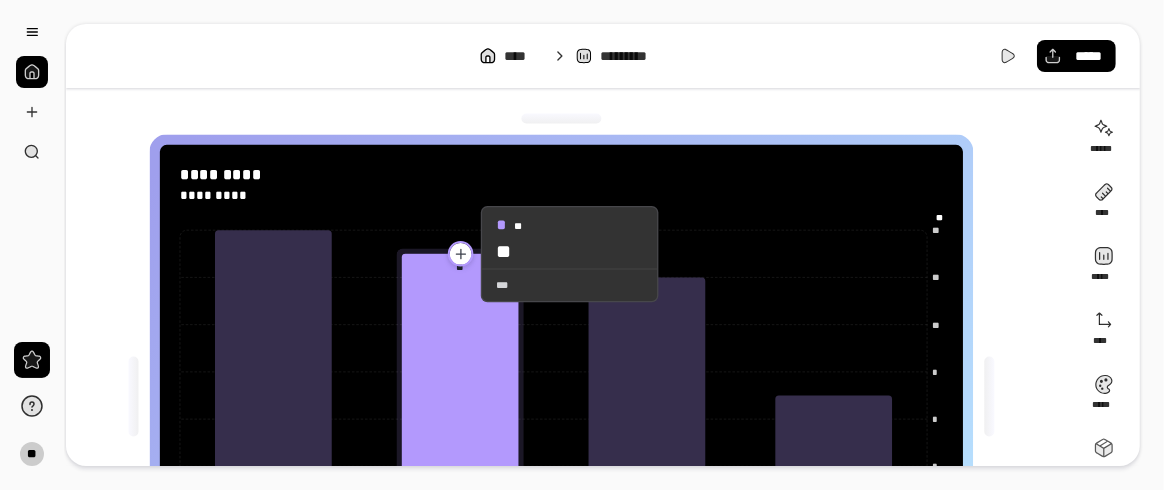 click 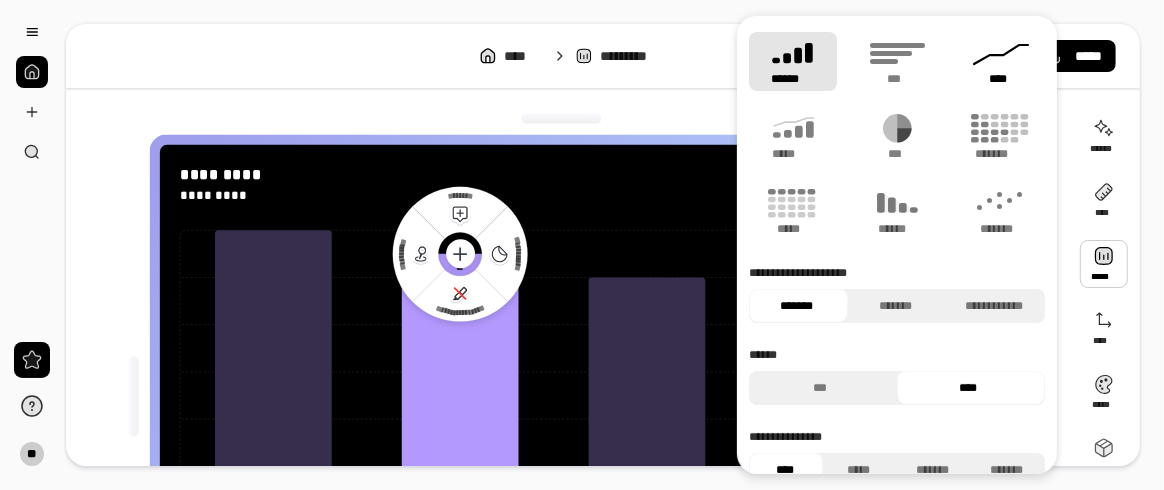 click on "****" at bounding box center [1001, 79] 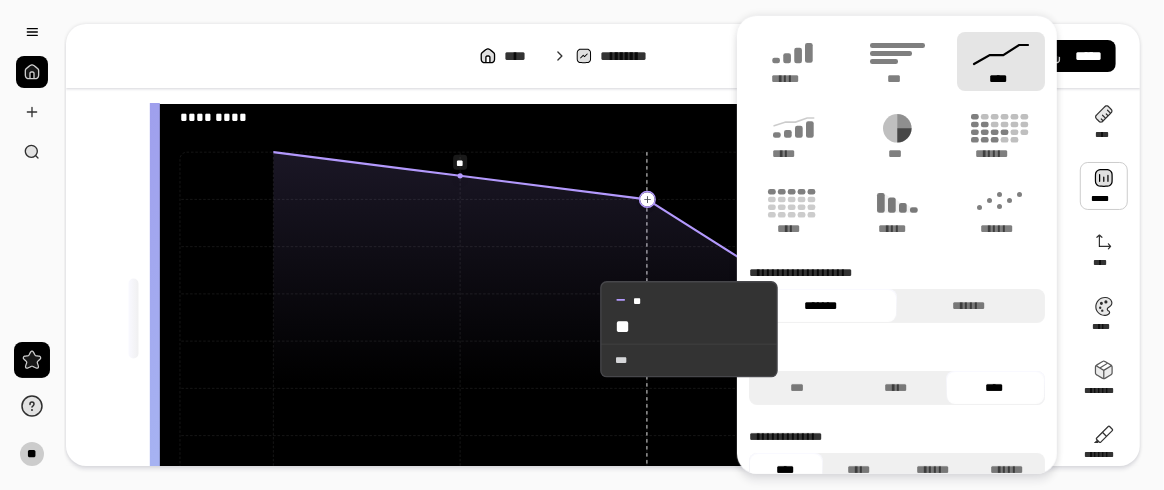 scroll, scrollTop: 0, scrollLeft: 0, axis: both 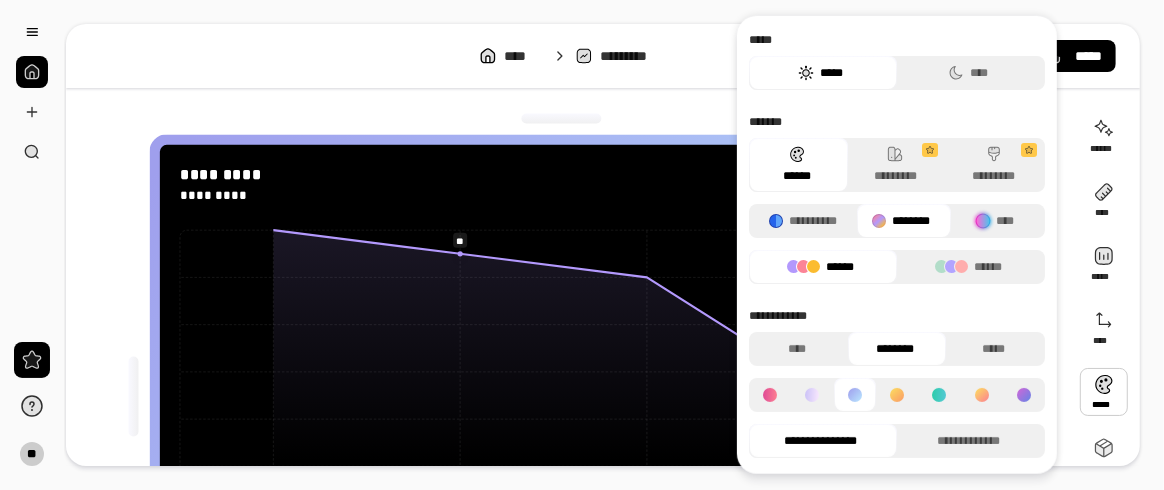 click on "********" at bounding box center (901, 221) 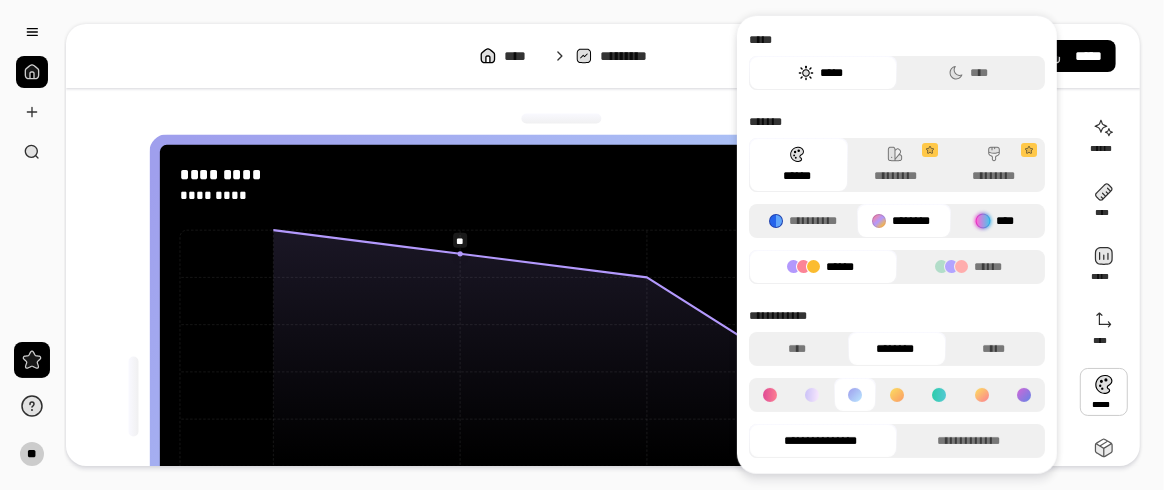 click on "****" at bounding box center (995, 221) 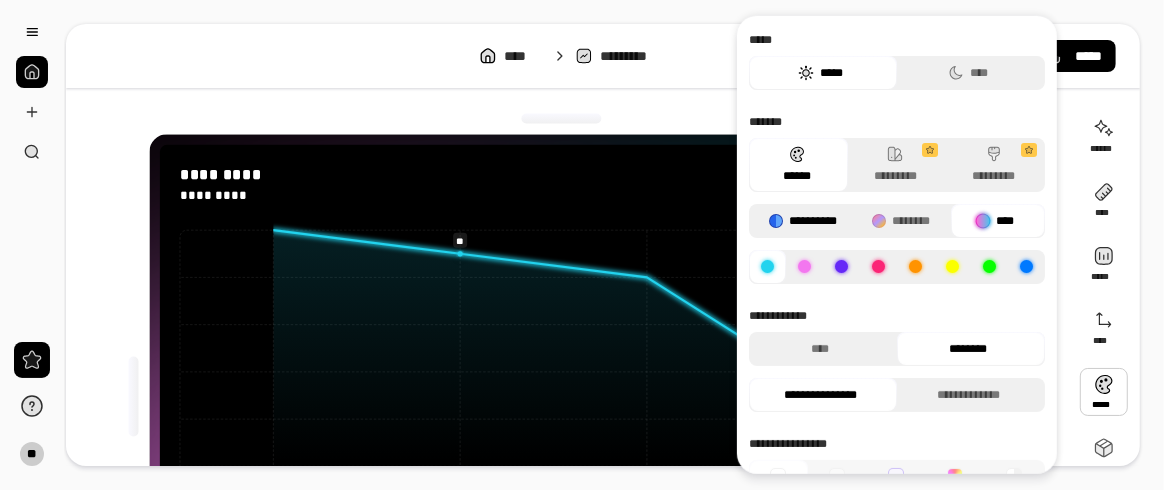 click on "**********" at bounding box center (803, 221) 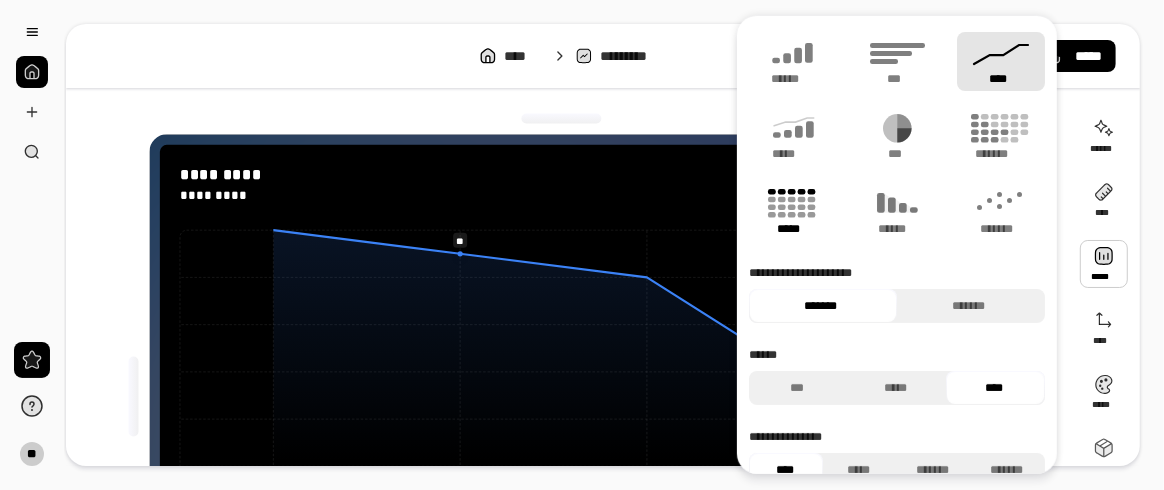 click 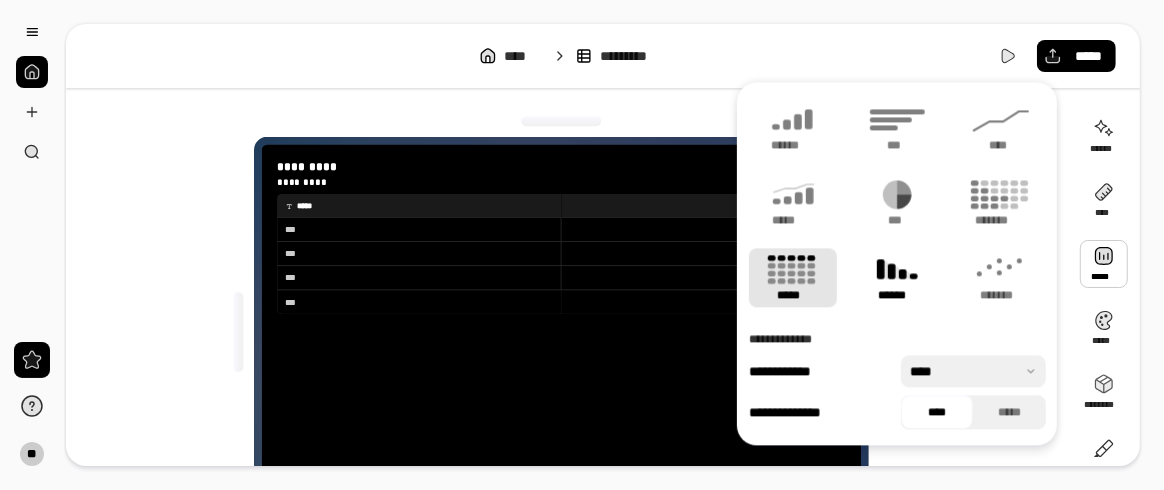 click on "******" at bounding box center [897, 295] 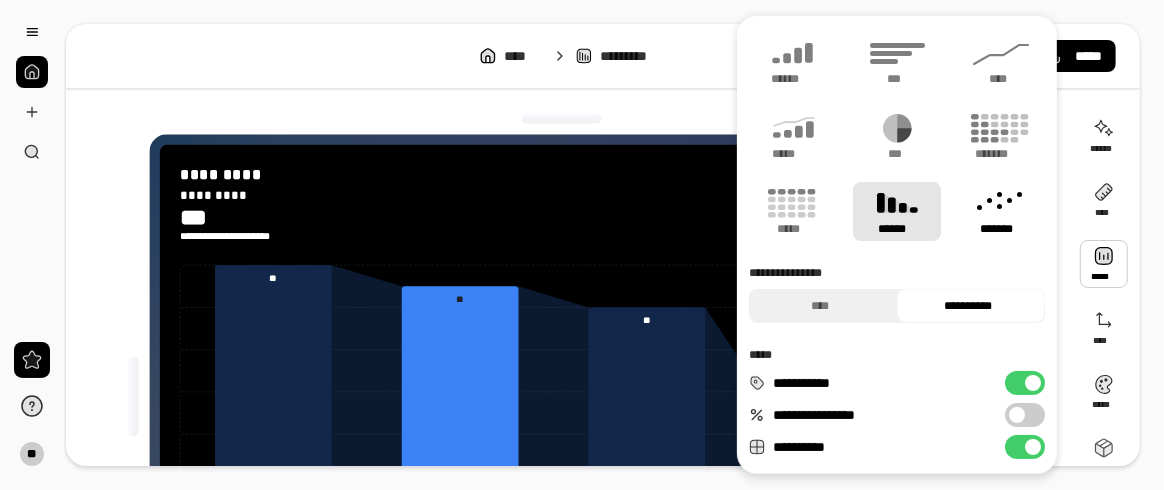 click on "*******" at bounding box center [1001, 211] 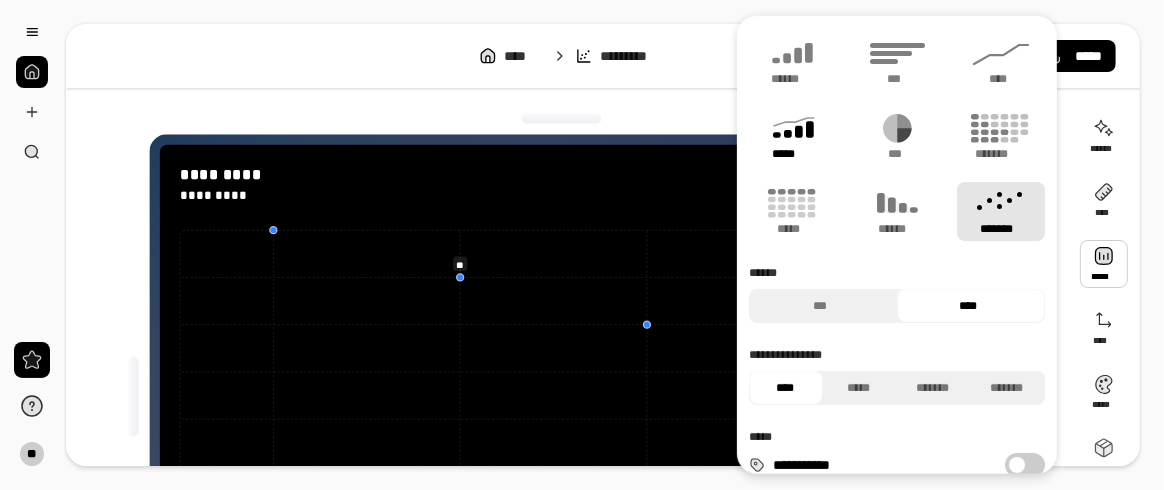 click 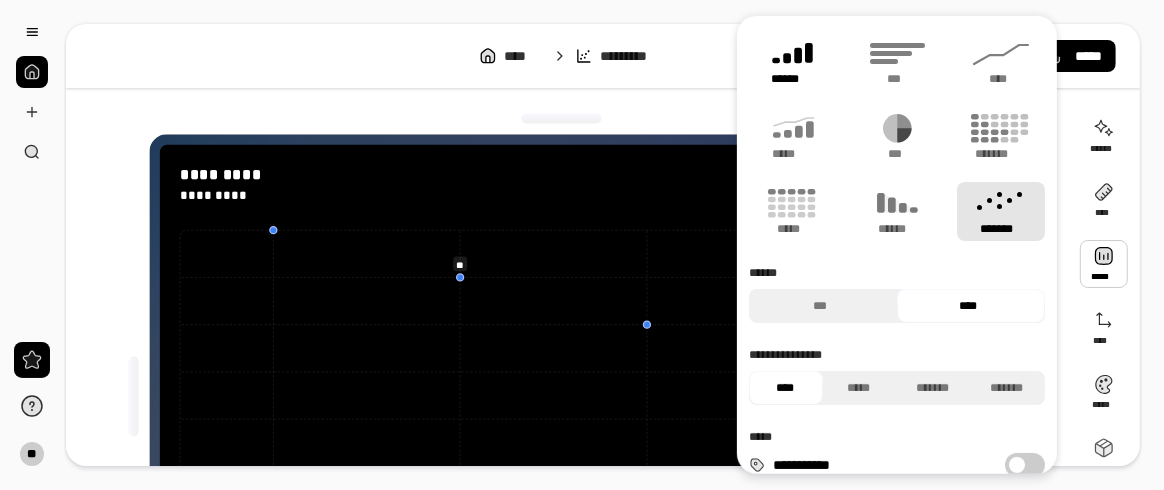 click on "******" at bounding box center [793, 79] 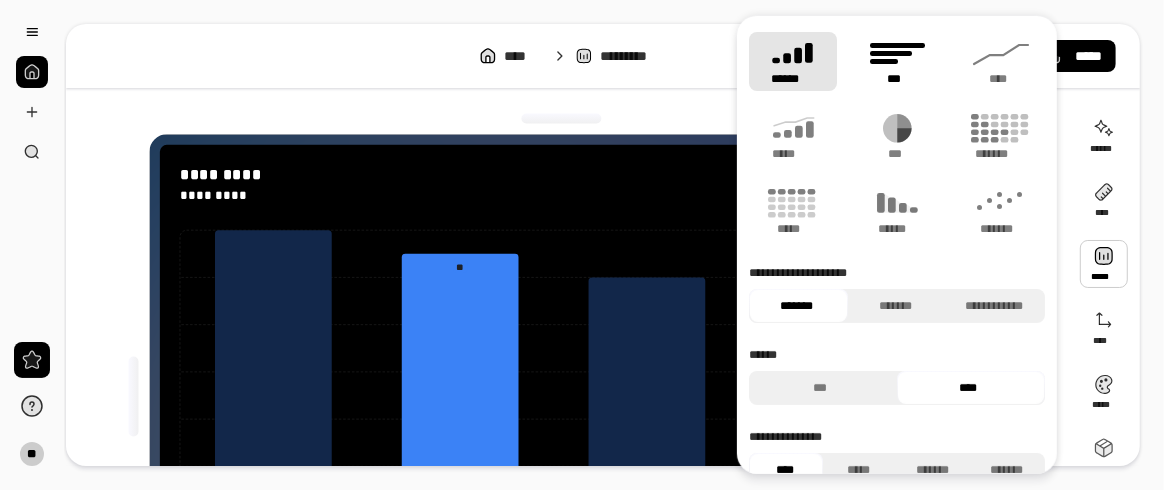 click on "***" at bounding box center (897, 61) 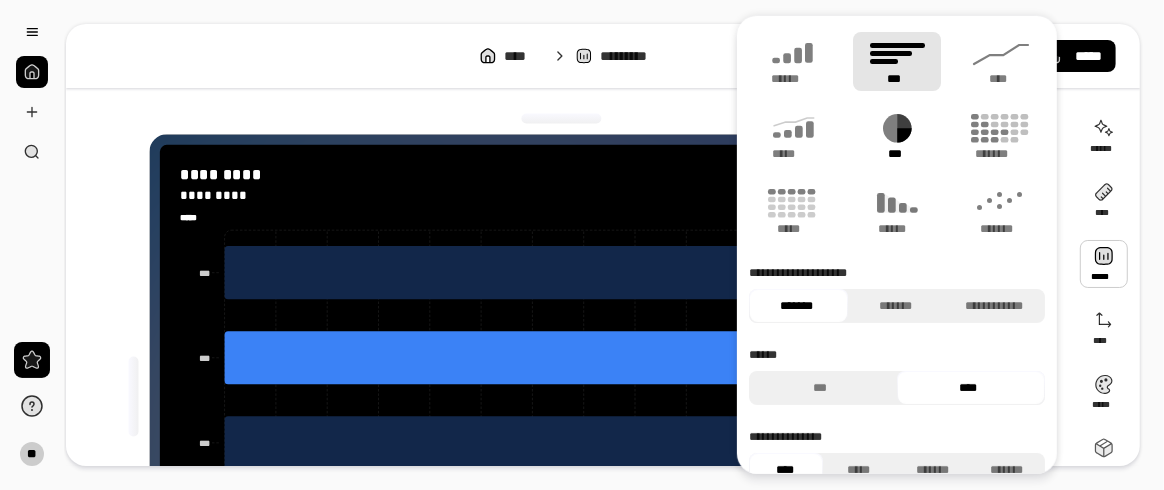 click on "***" at bounding box center (897, 154) 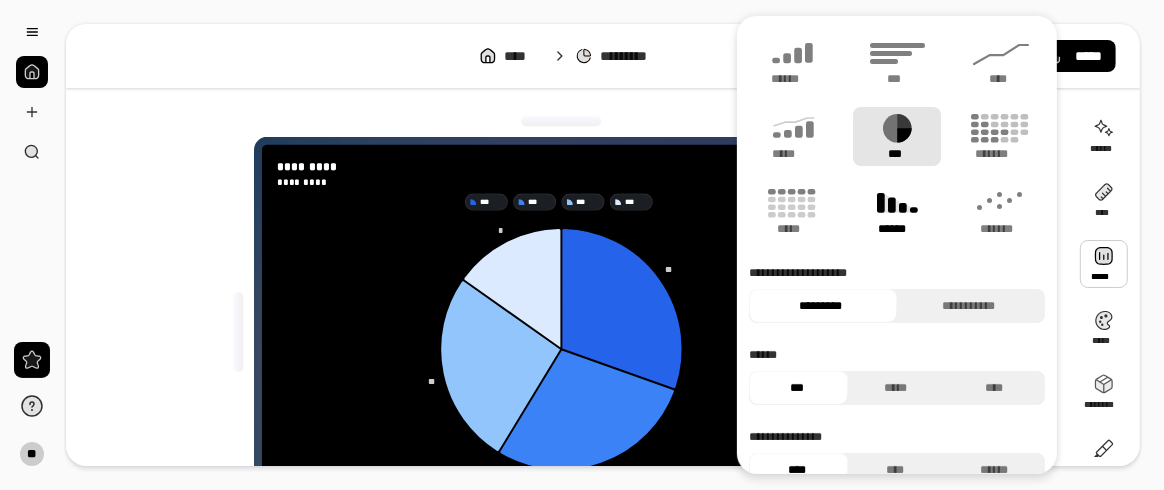 click on "******" at bounding box center [897, 229] 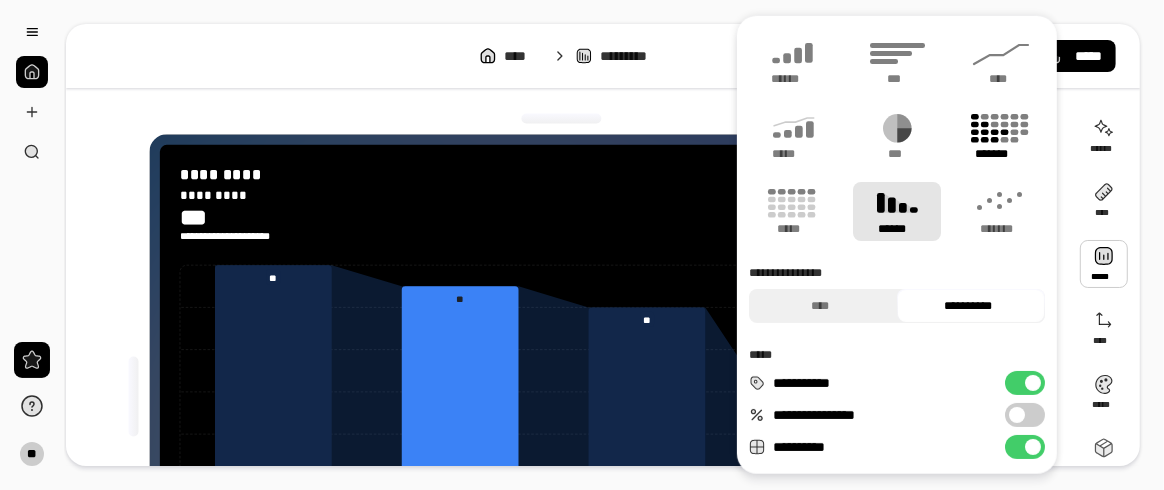 click on "*******" at bounding box center (1001, 154) 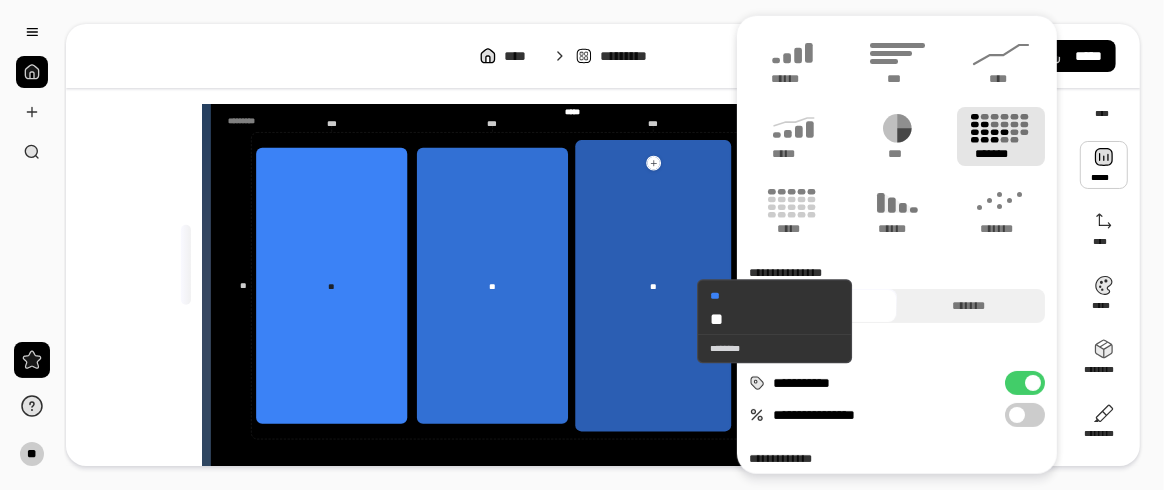 scroll, scrollTop: 161, scrollLeft: 0, axis: vertical 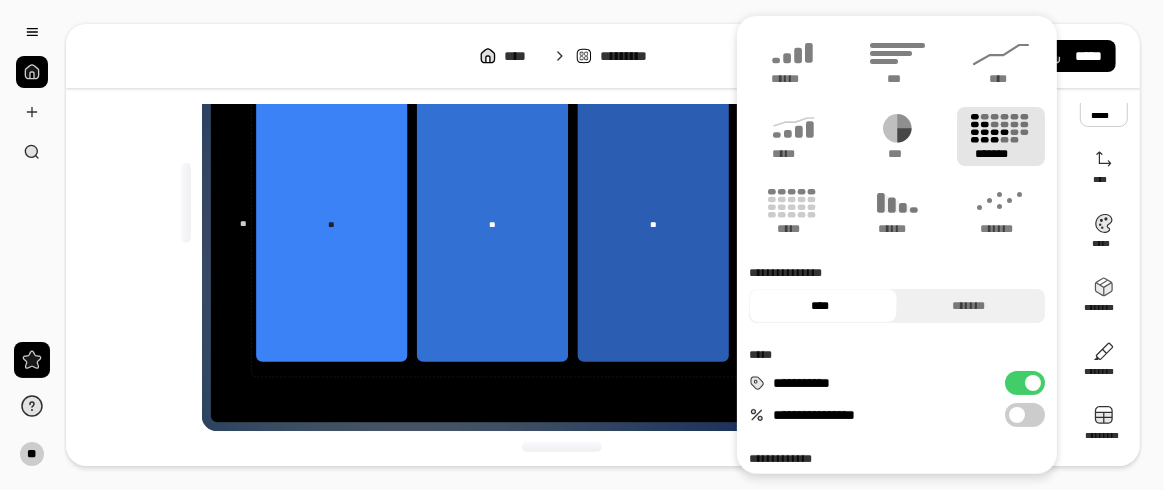 click on "****" at bounding box center [820, 306] 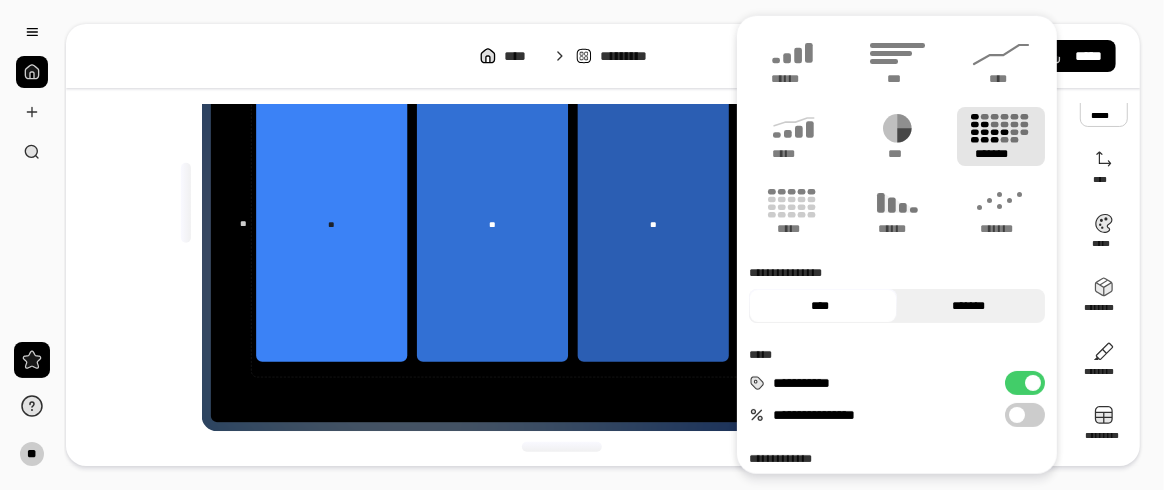 click on "*******" at bounding box center [968, 306] 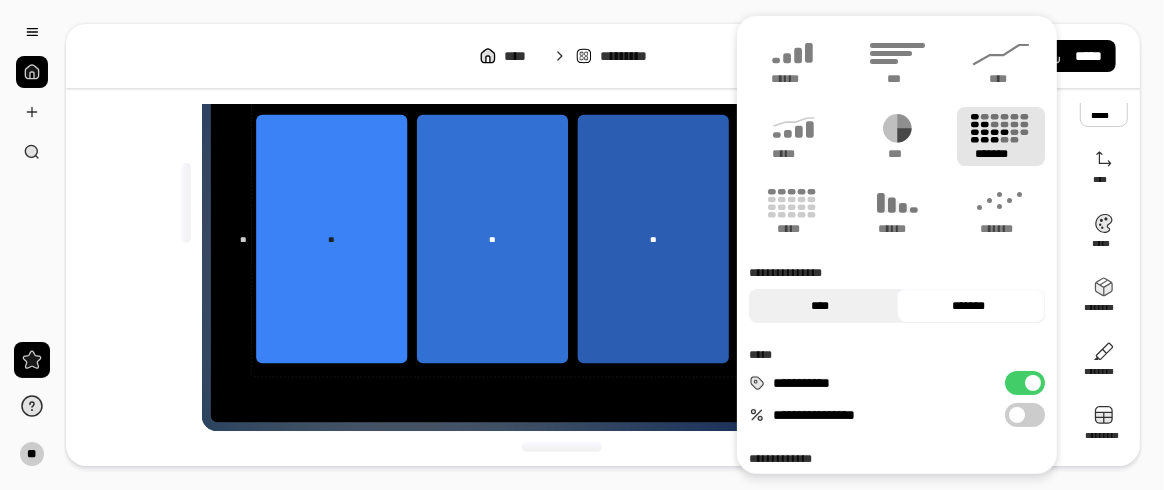 click on "****" at bounding box center (820, 306) 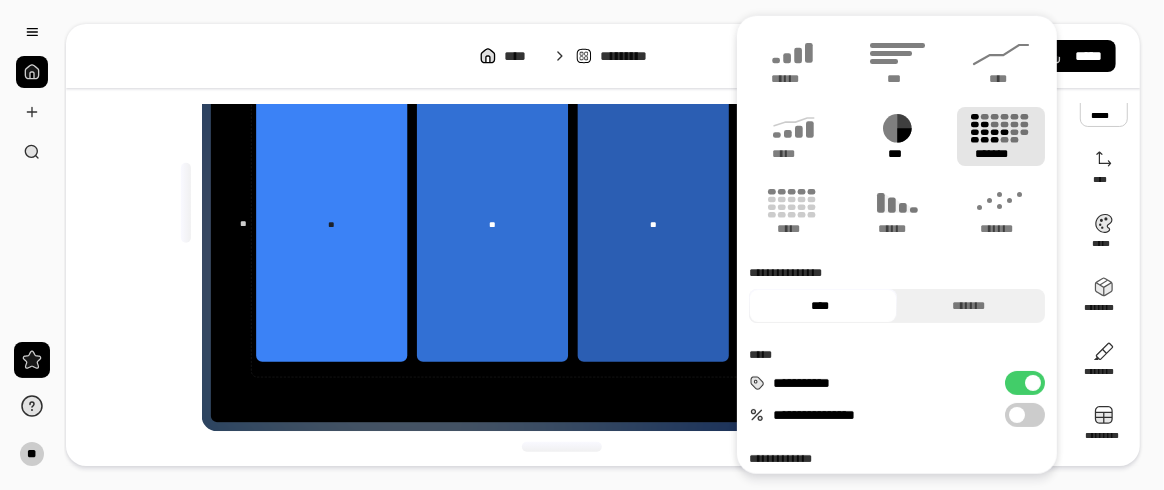 click on "***" at bounding box center (897, 154) 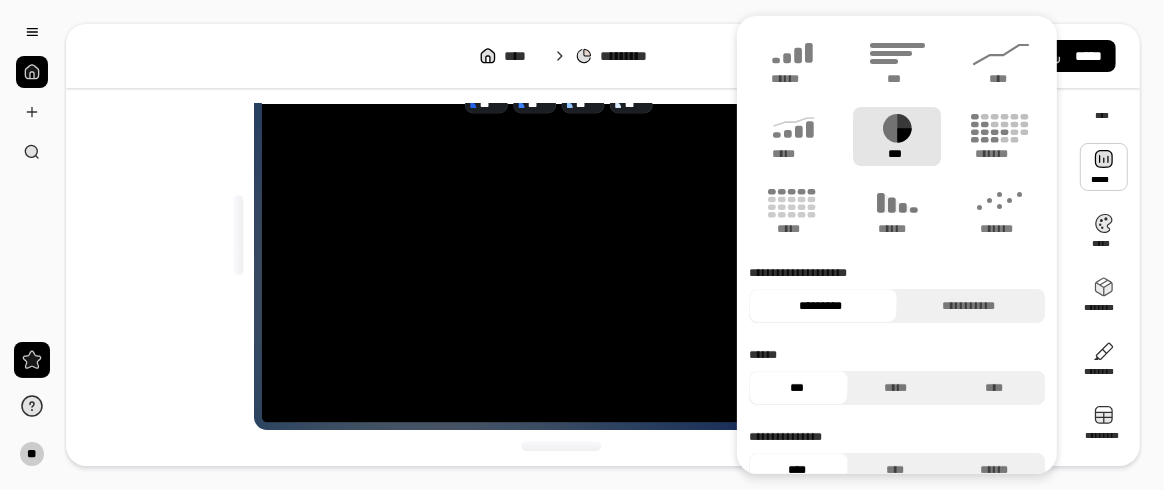 scroll, scrollTop: 96, scrollLeft: 0, axis: vertical 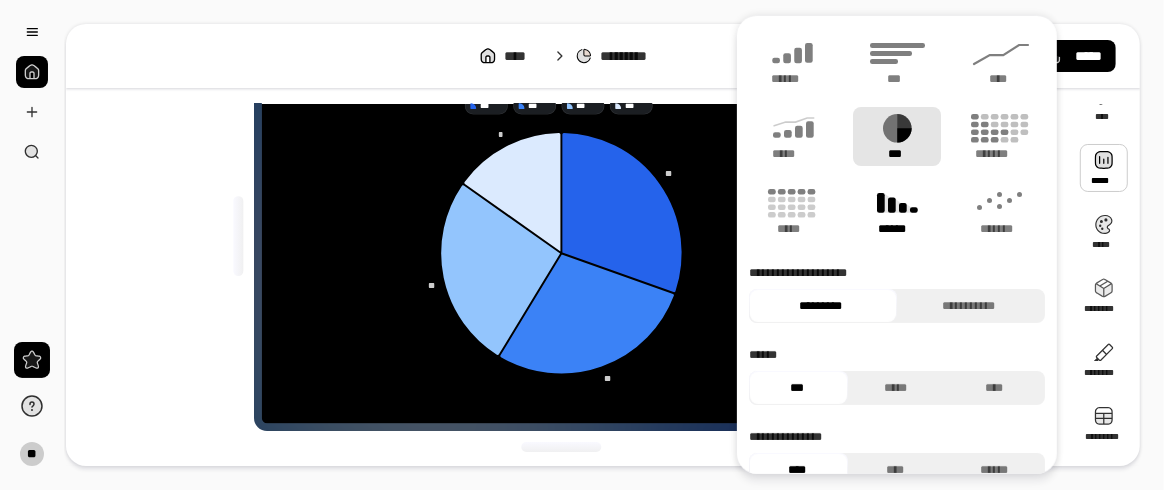 click 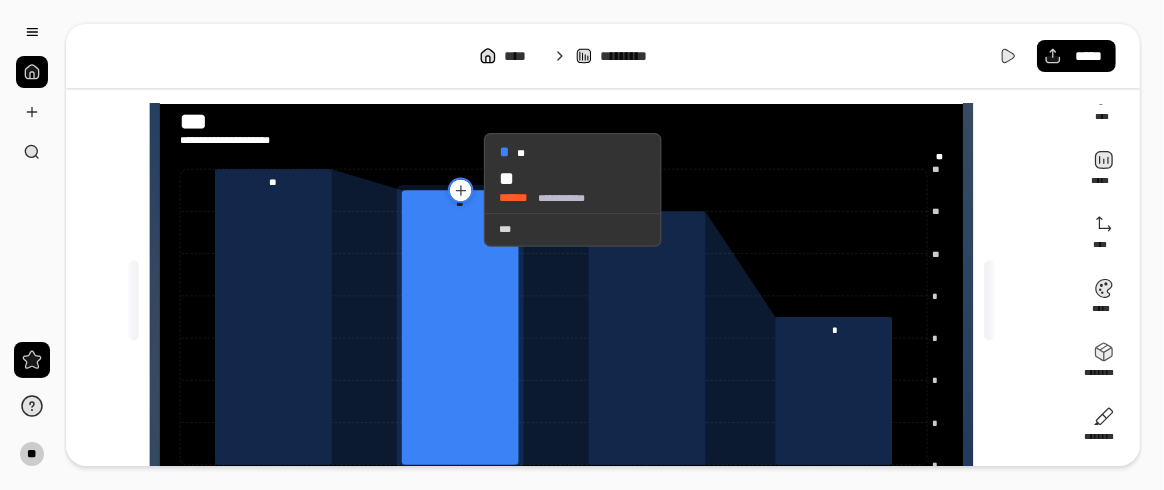 click 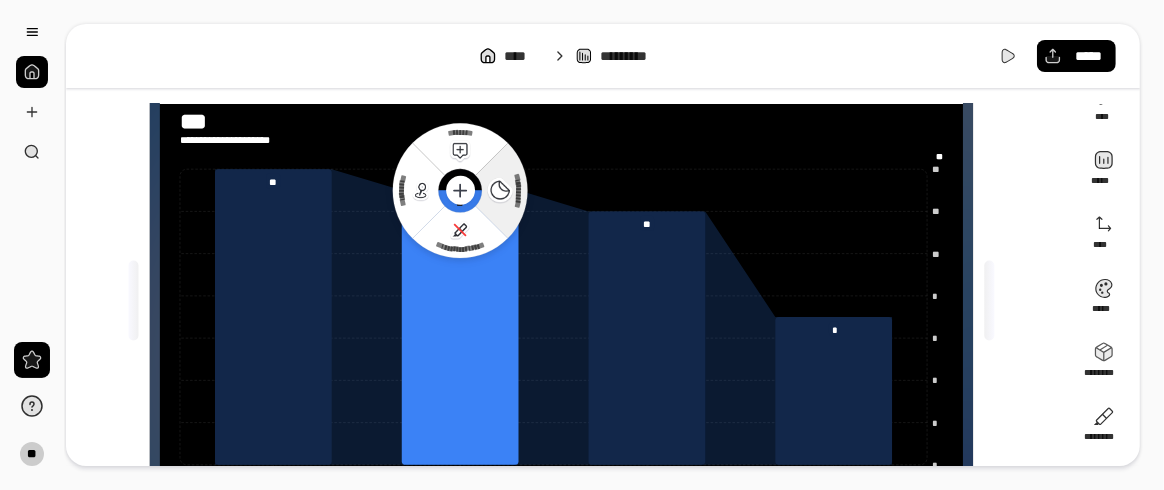 click on "**********" 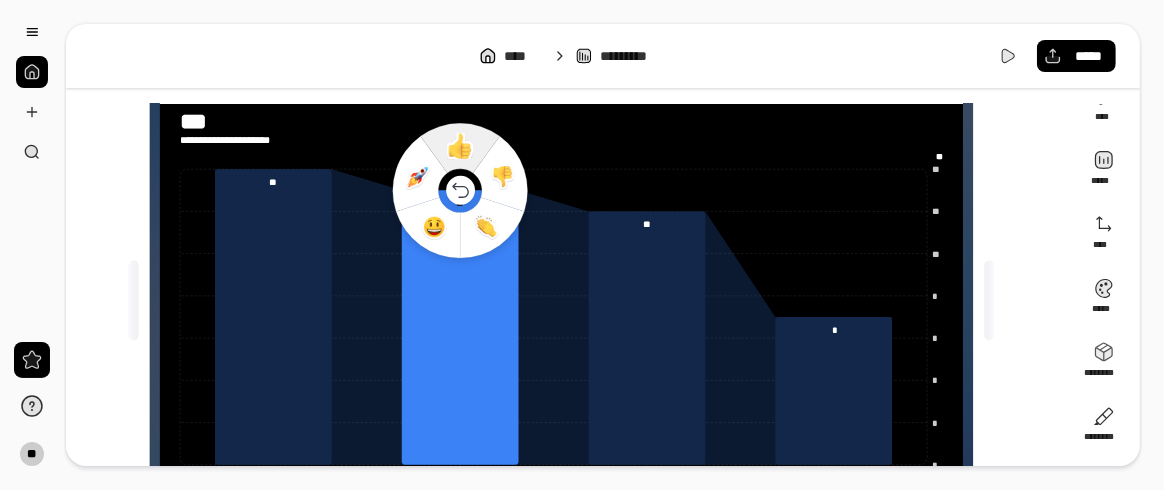 click 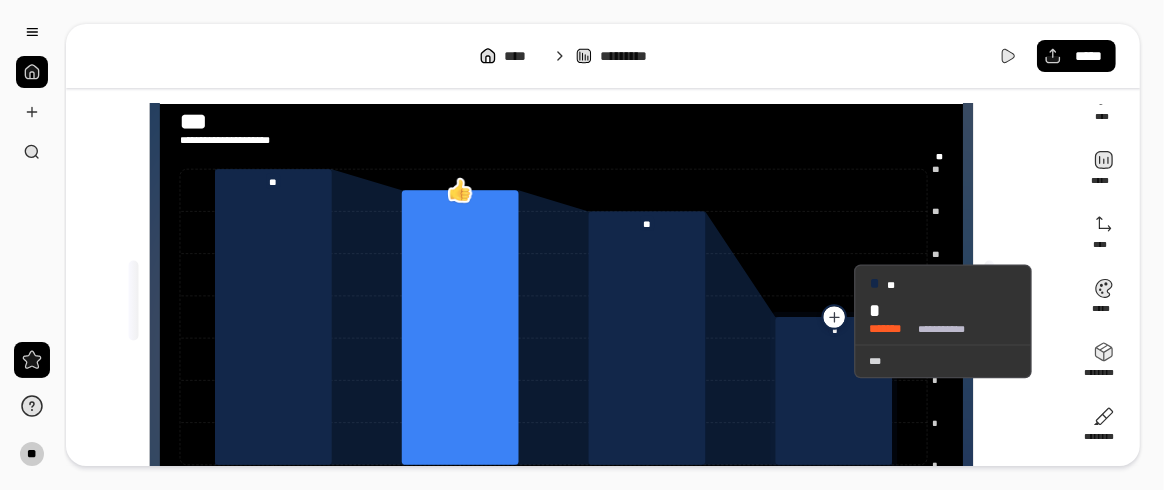 click 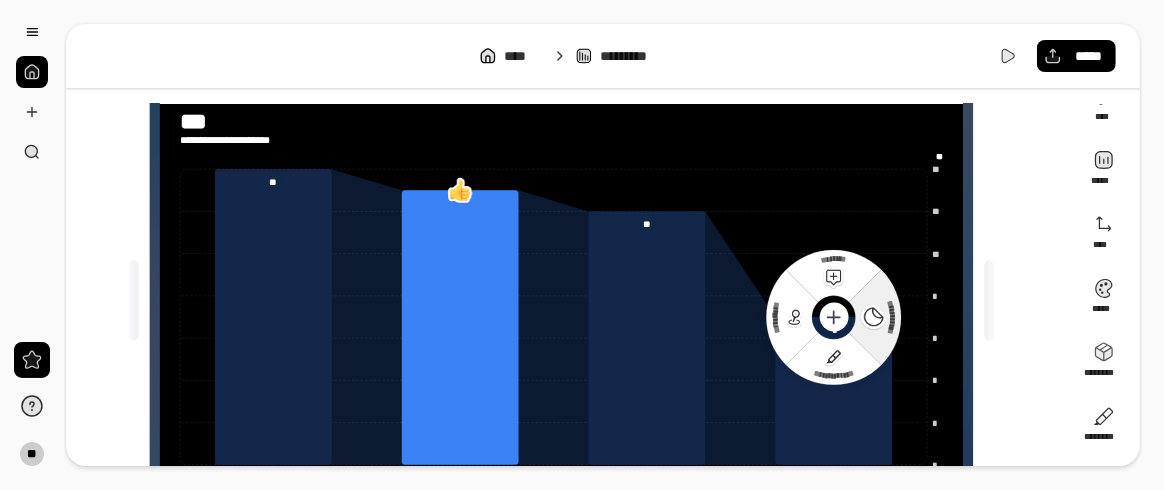 click 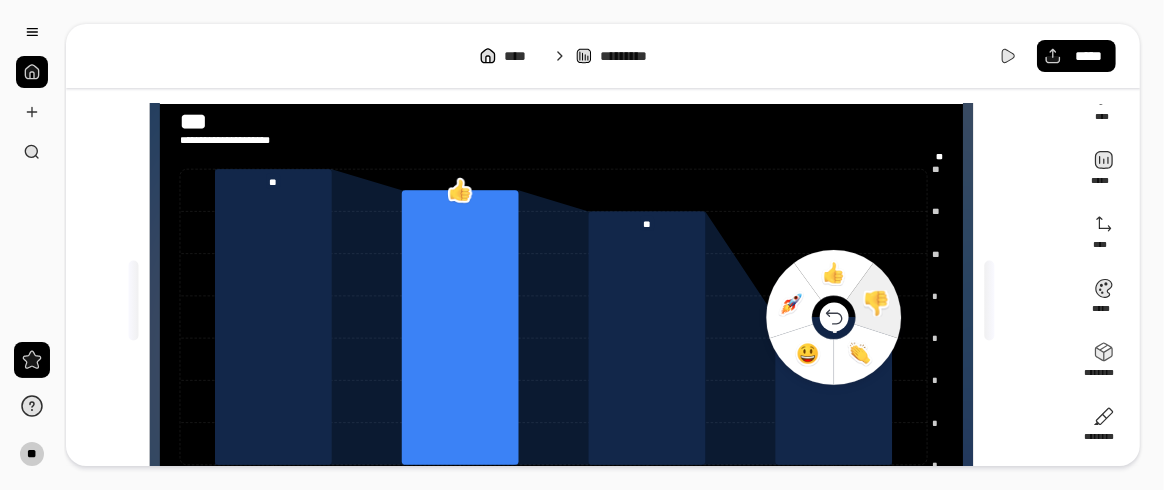 click 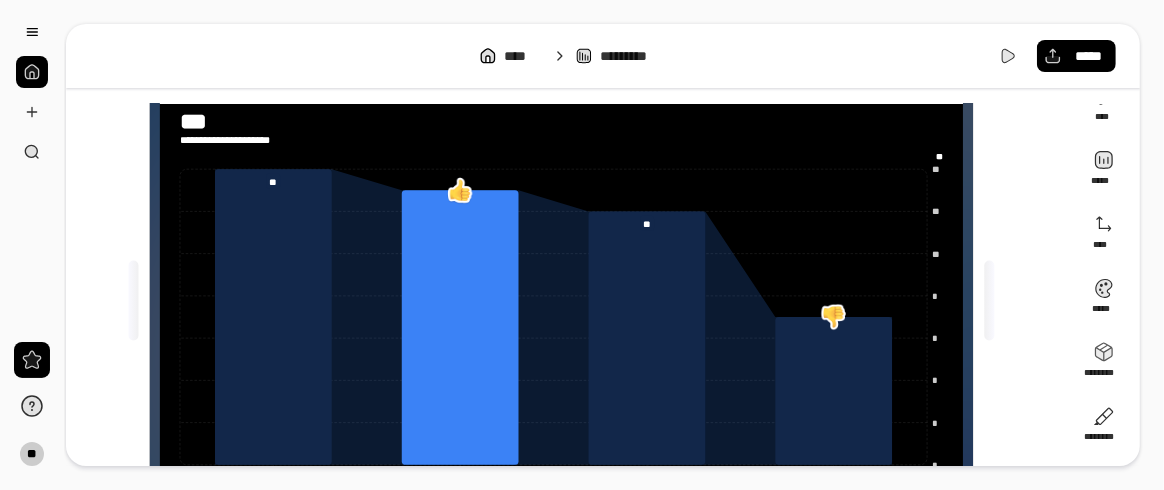 click at bounding box center (834, 317) 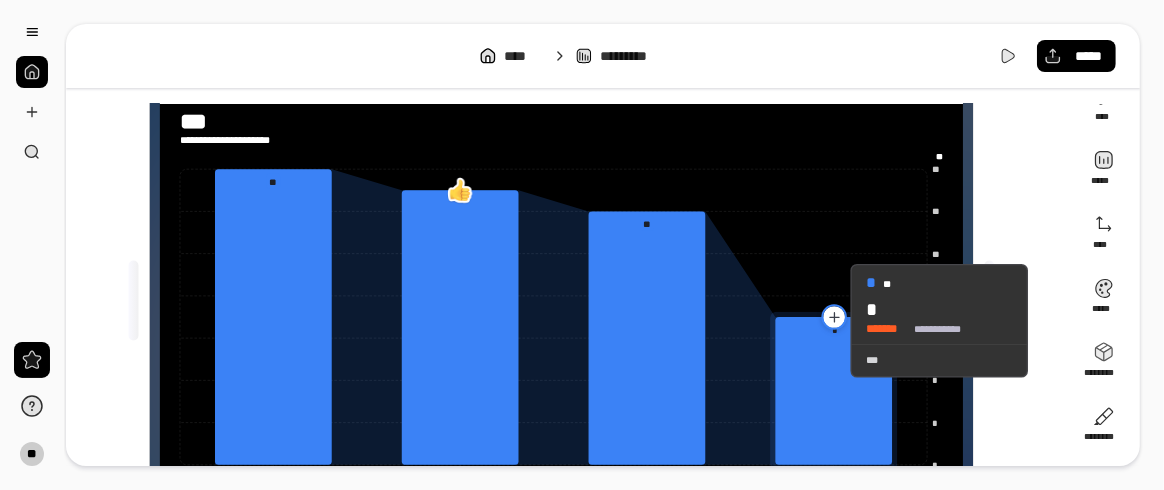 click 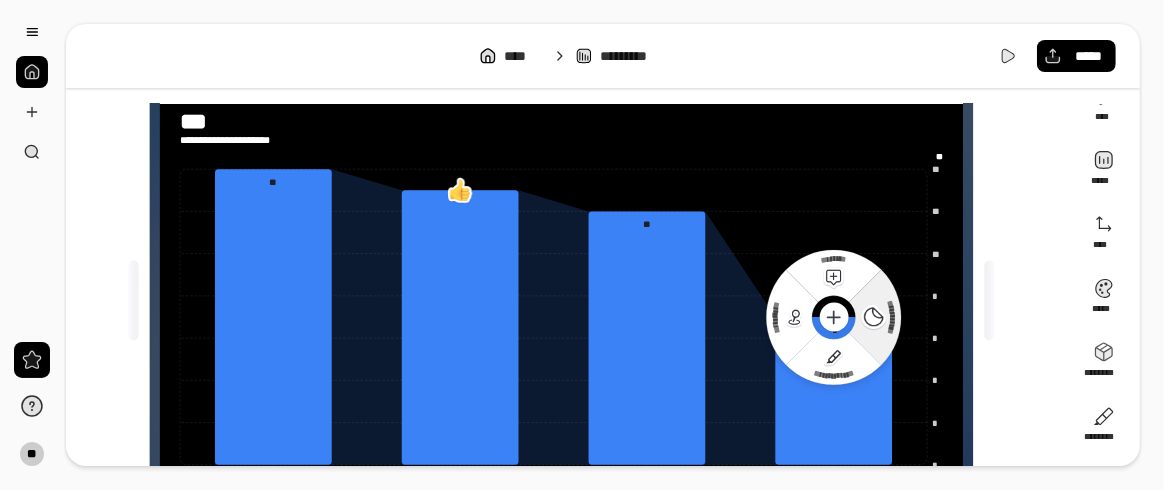 click 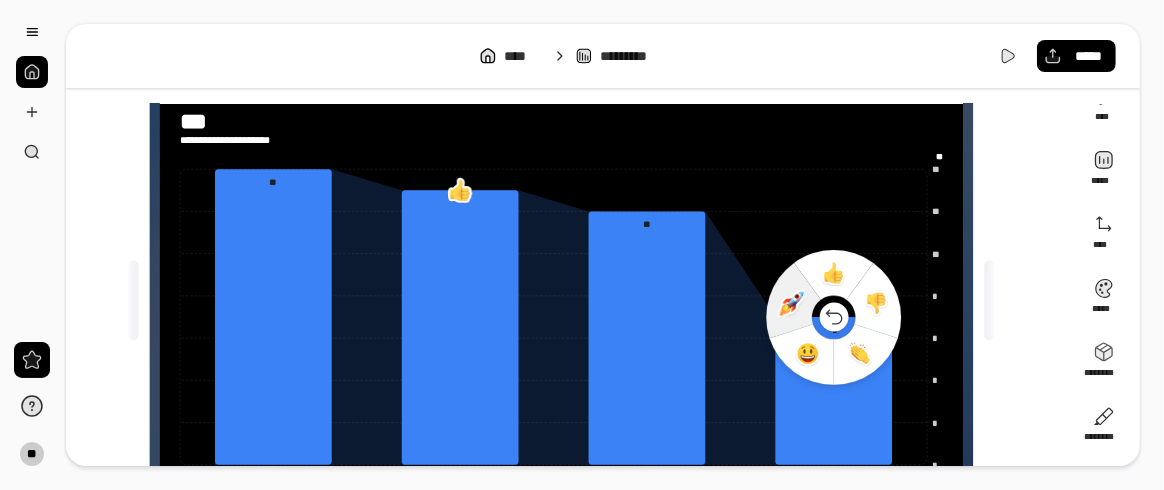 click 